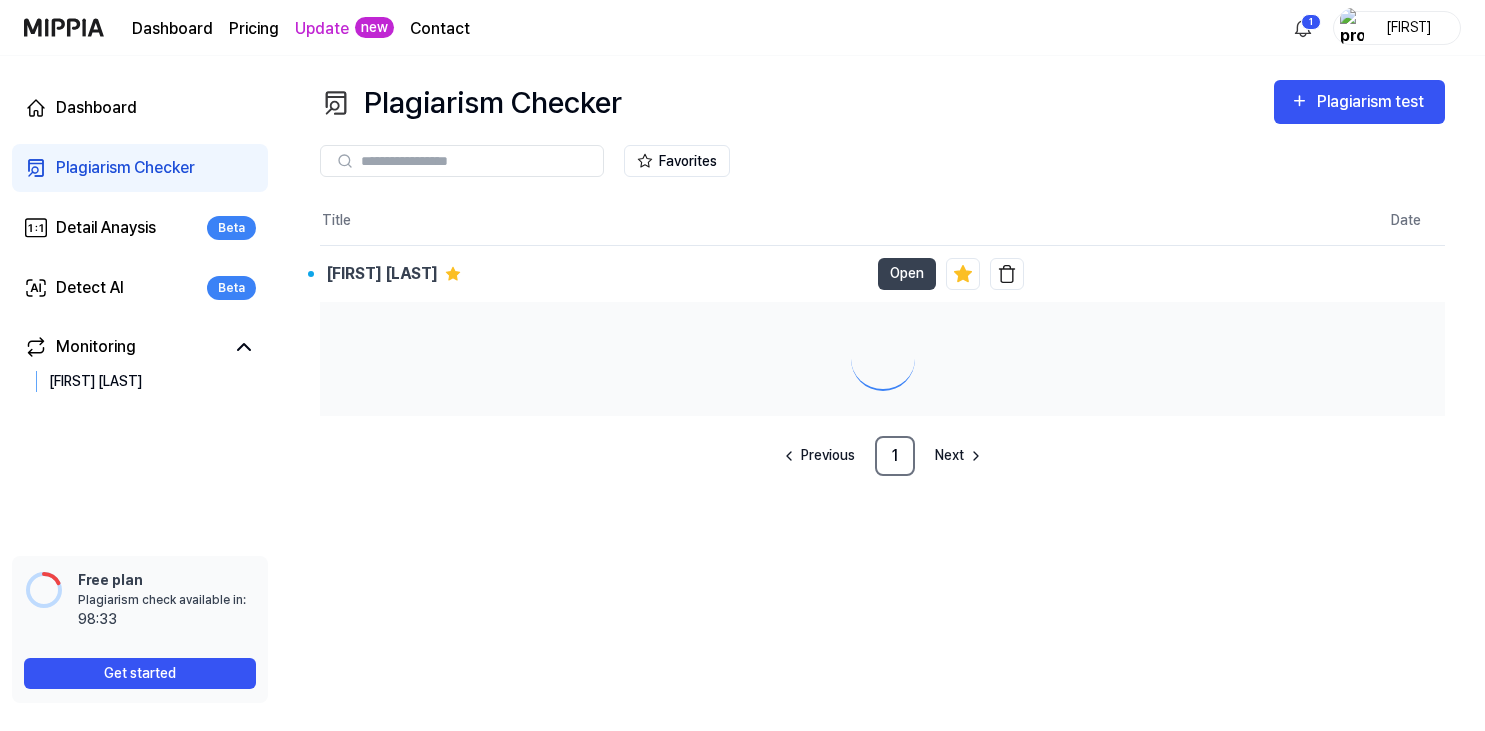 scroll, scrollTop: 0, scrollLeft: 0, axis: both 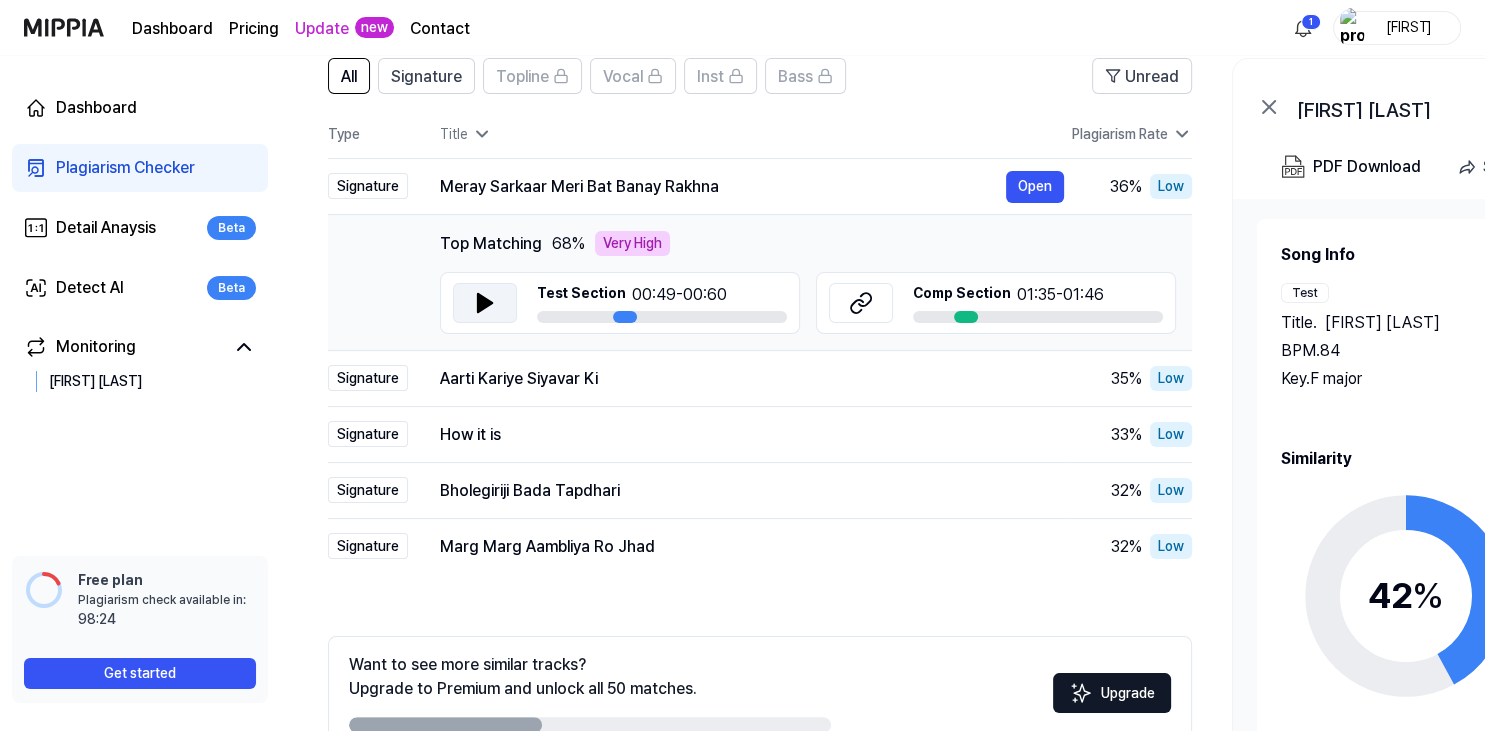 click at bounding box center (485, 303) 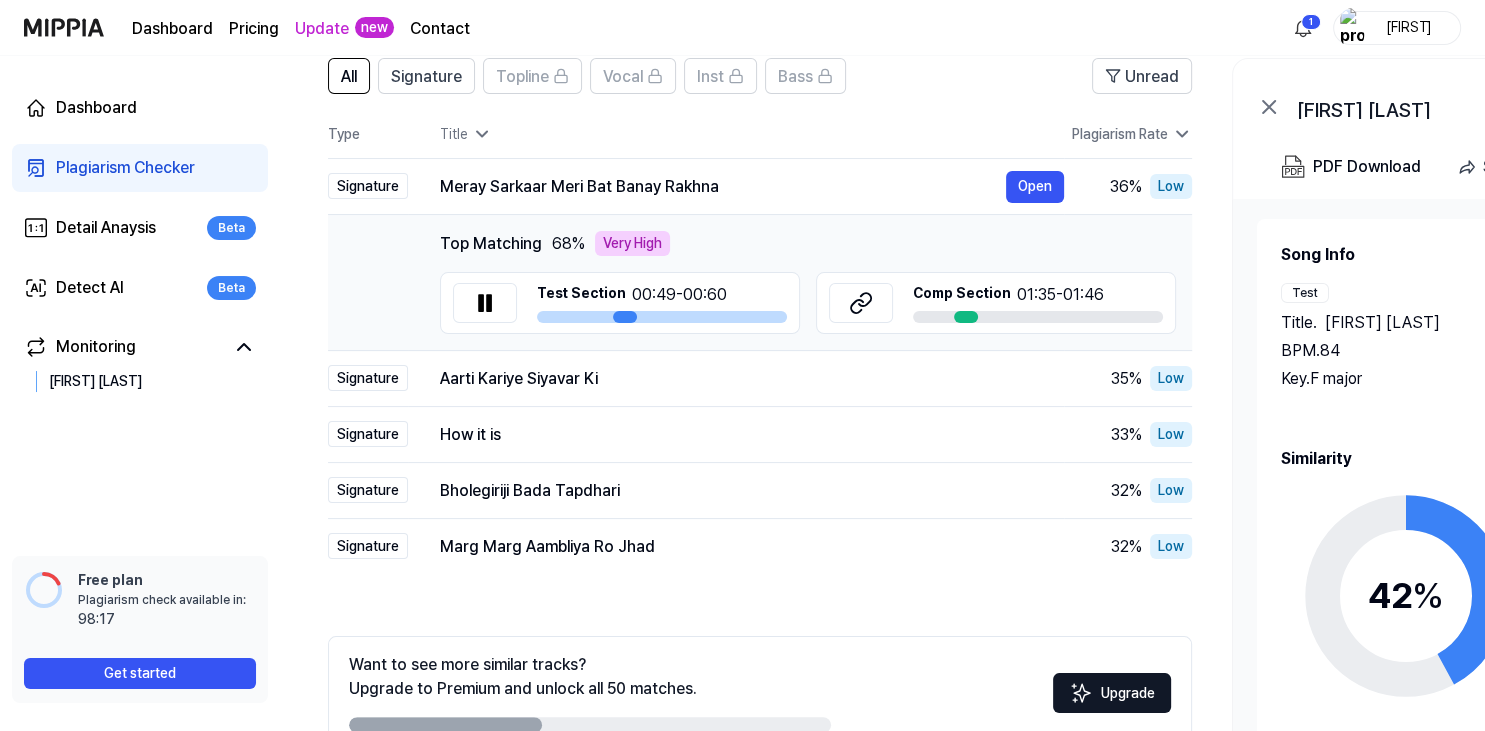click at bounding box center [966, 317] 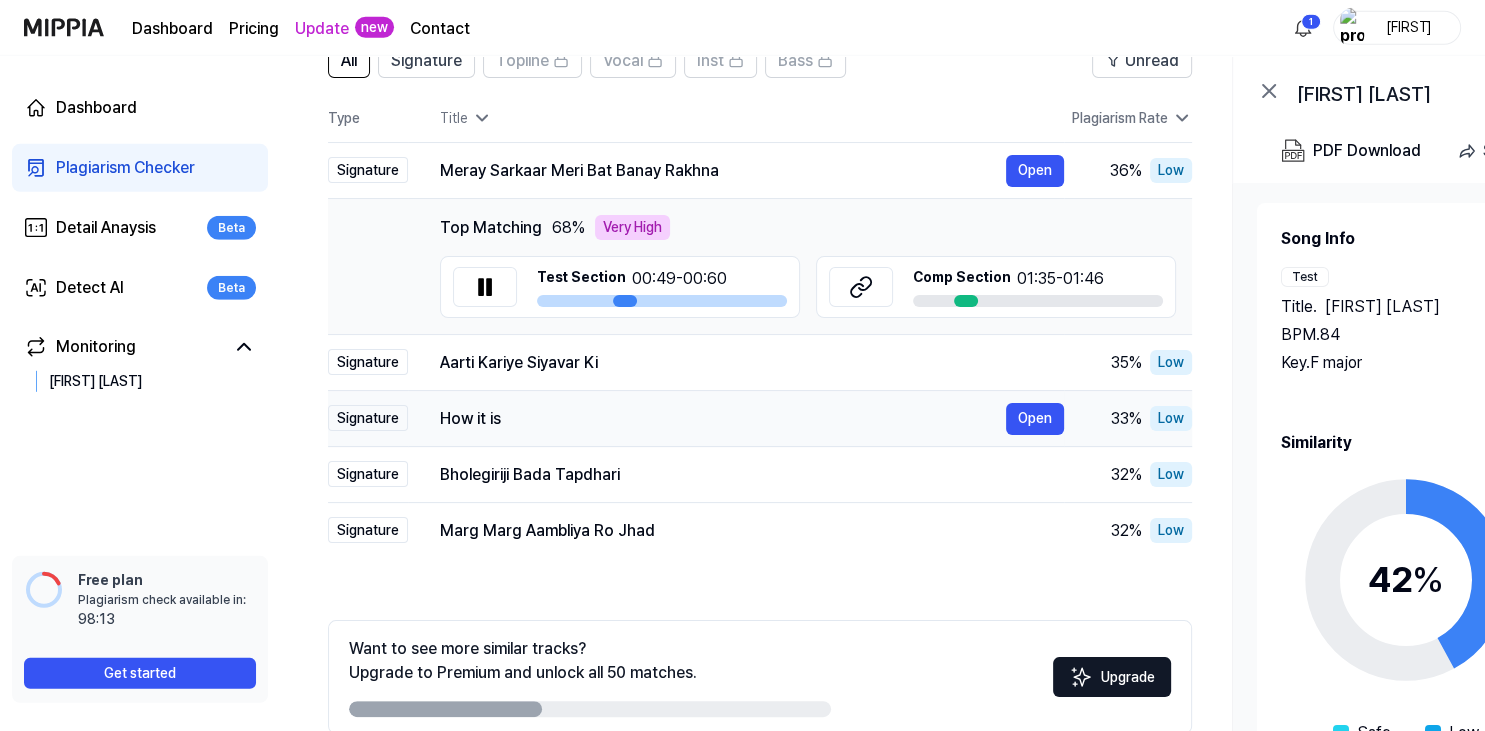 scroll, scrollTop: 224, scrollLeft: 0, axis: vertical 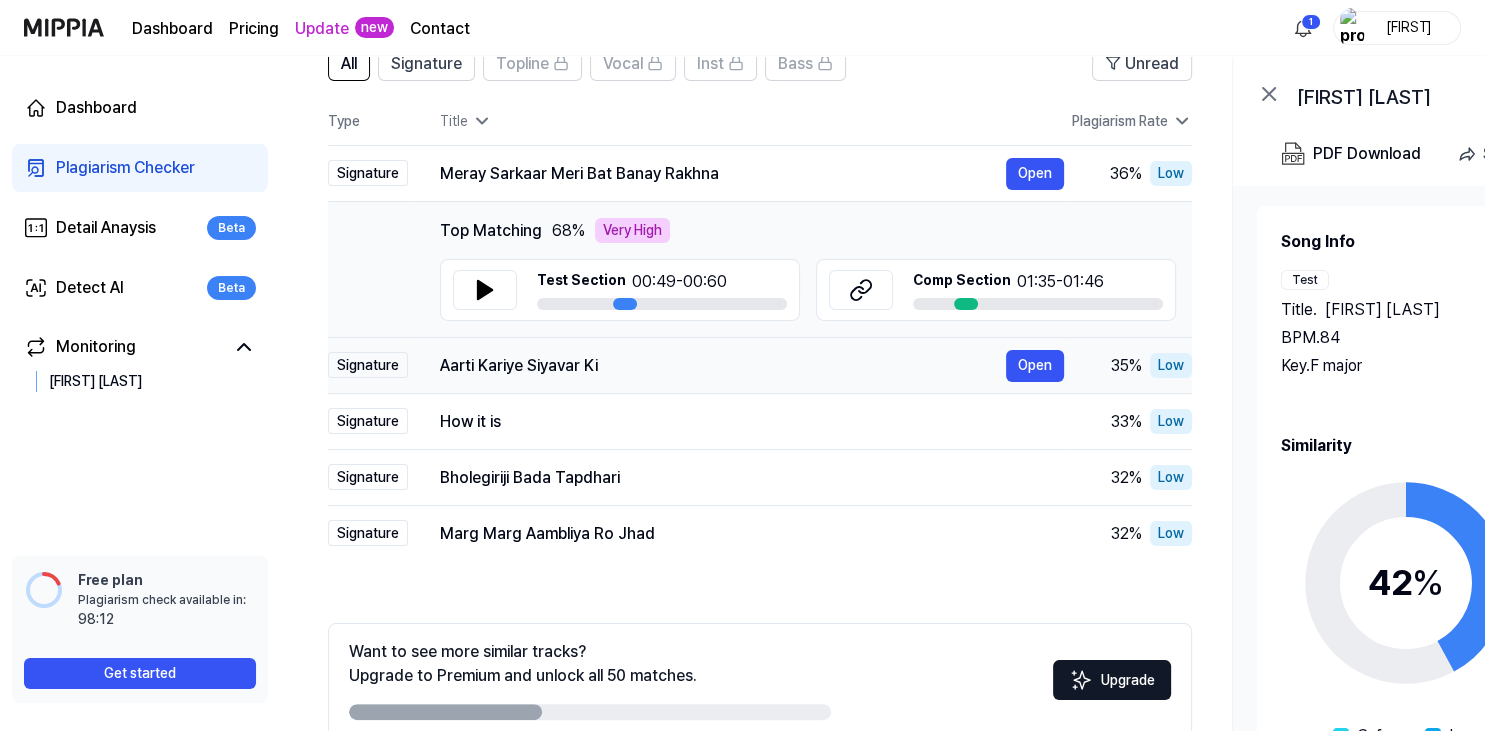 click on "Signature" at bounding box center [368, 365] 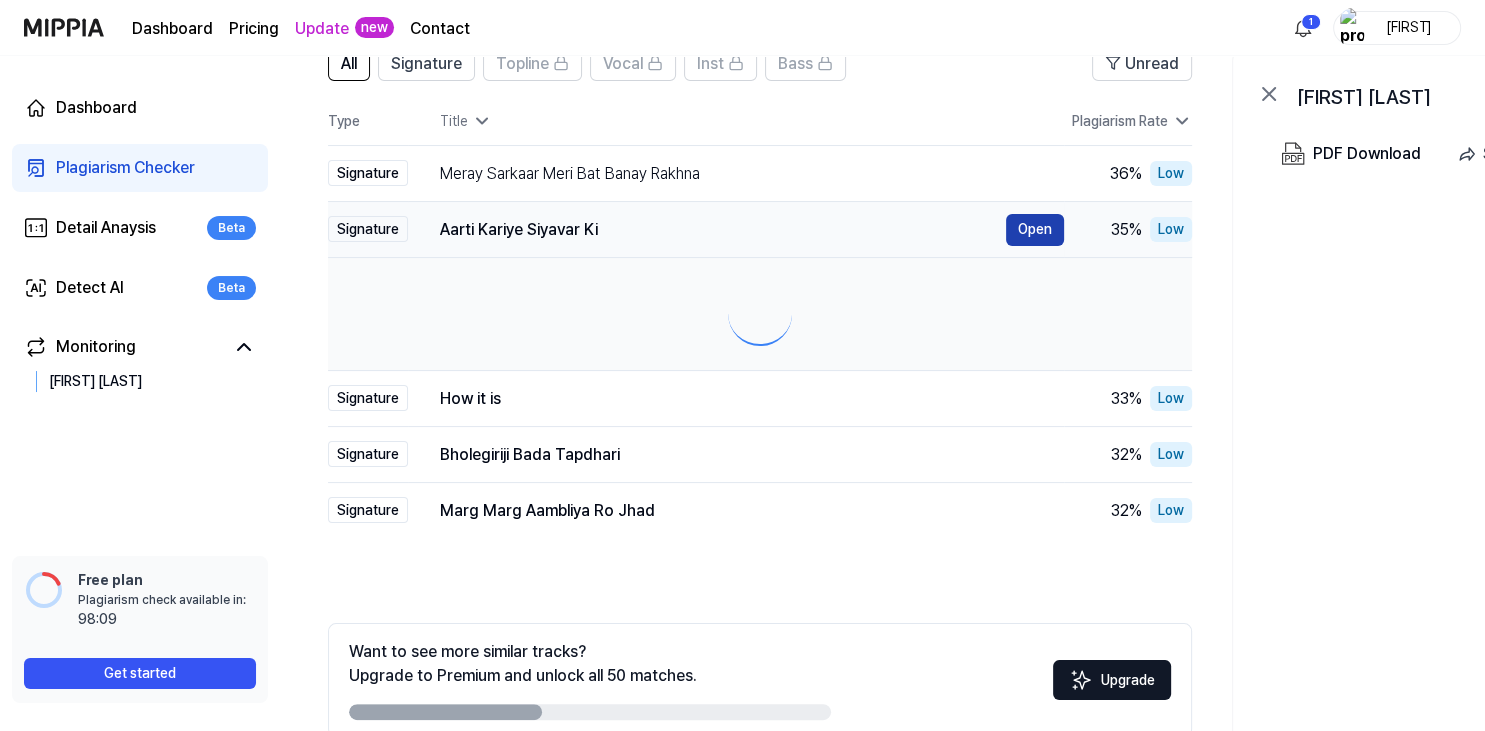 click on "Open" at bounding box center [1035, 230] 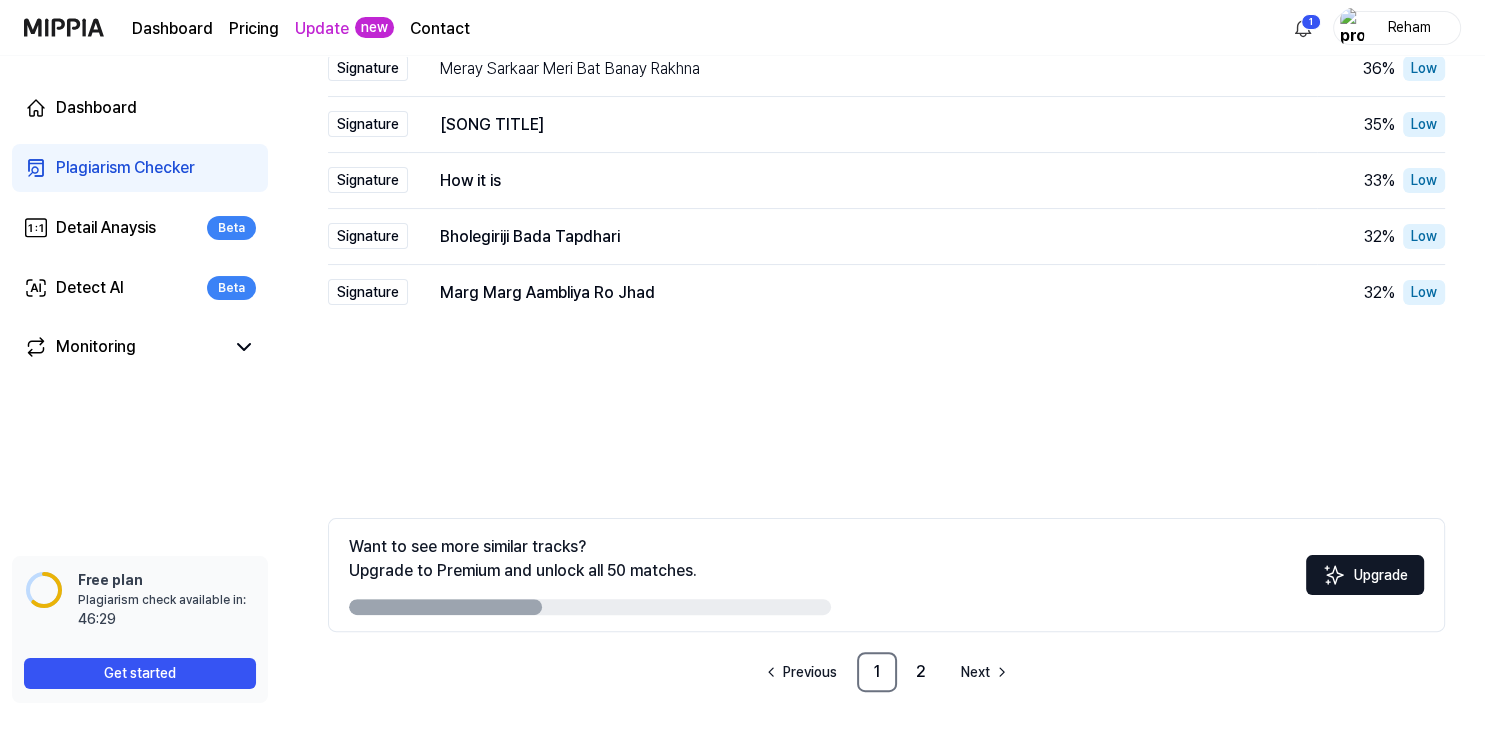 scroll, scrollTop: 0, scrollLeft: 0, axis: both 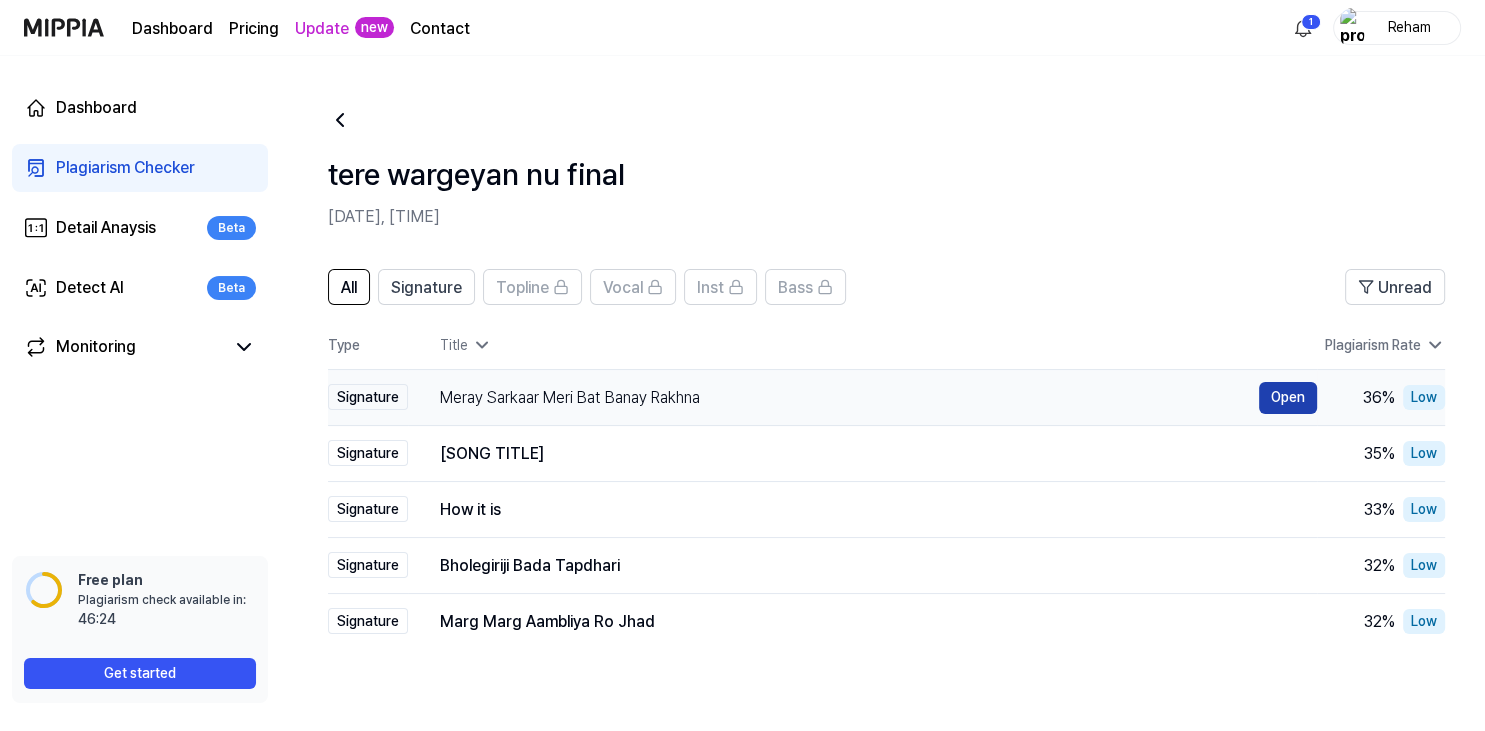 click on "Open" at bounding box center [1288, 398] 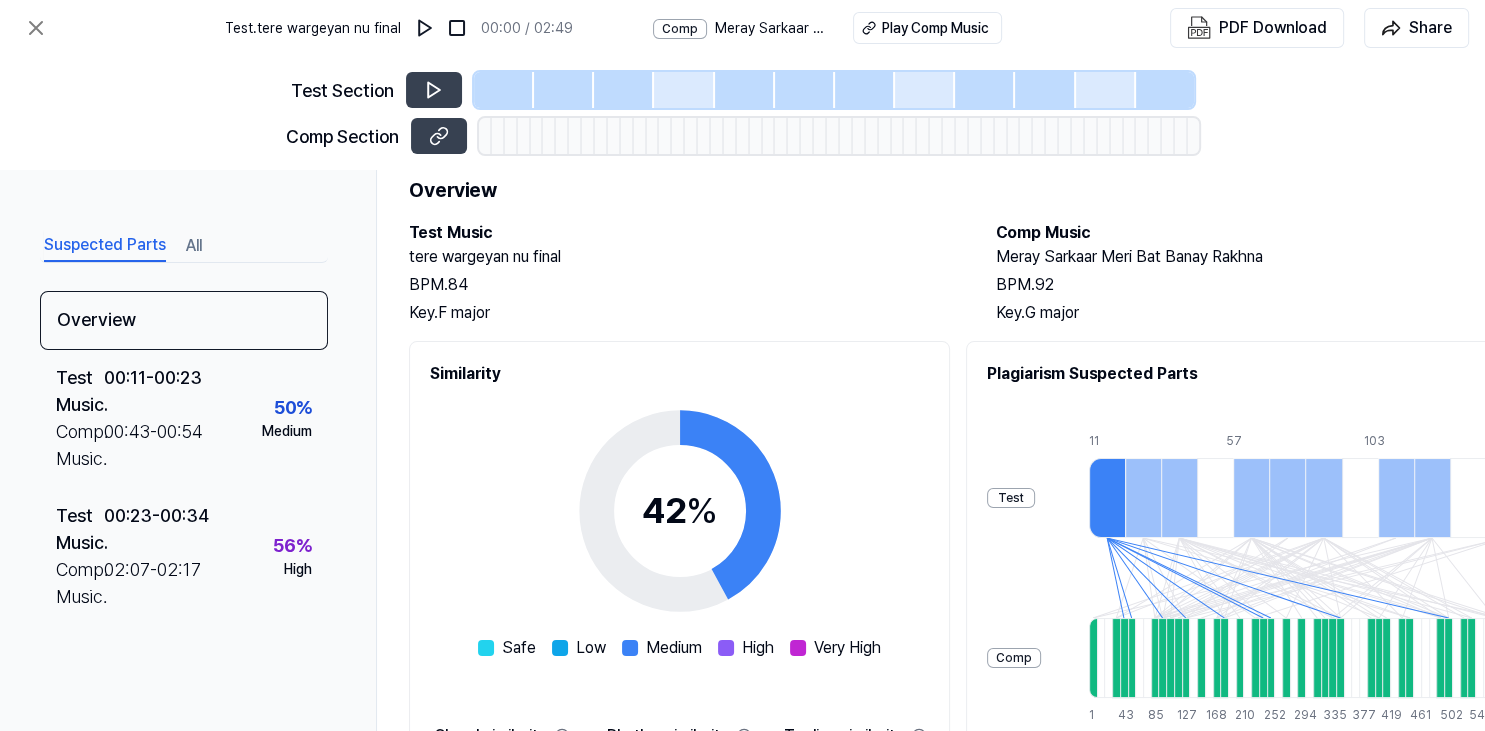 scroll, scrollTop: 0, scrollLeft: 0, axis: both 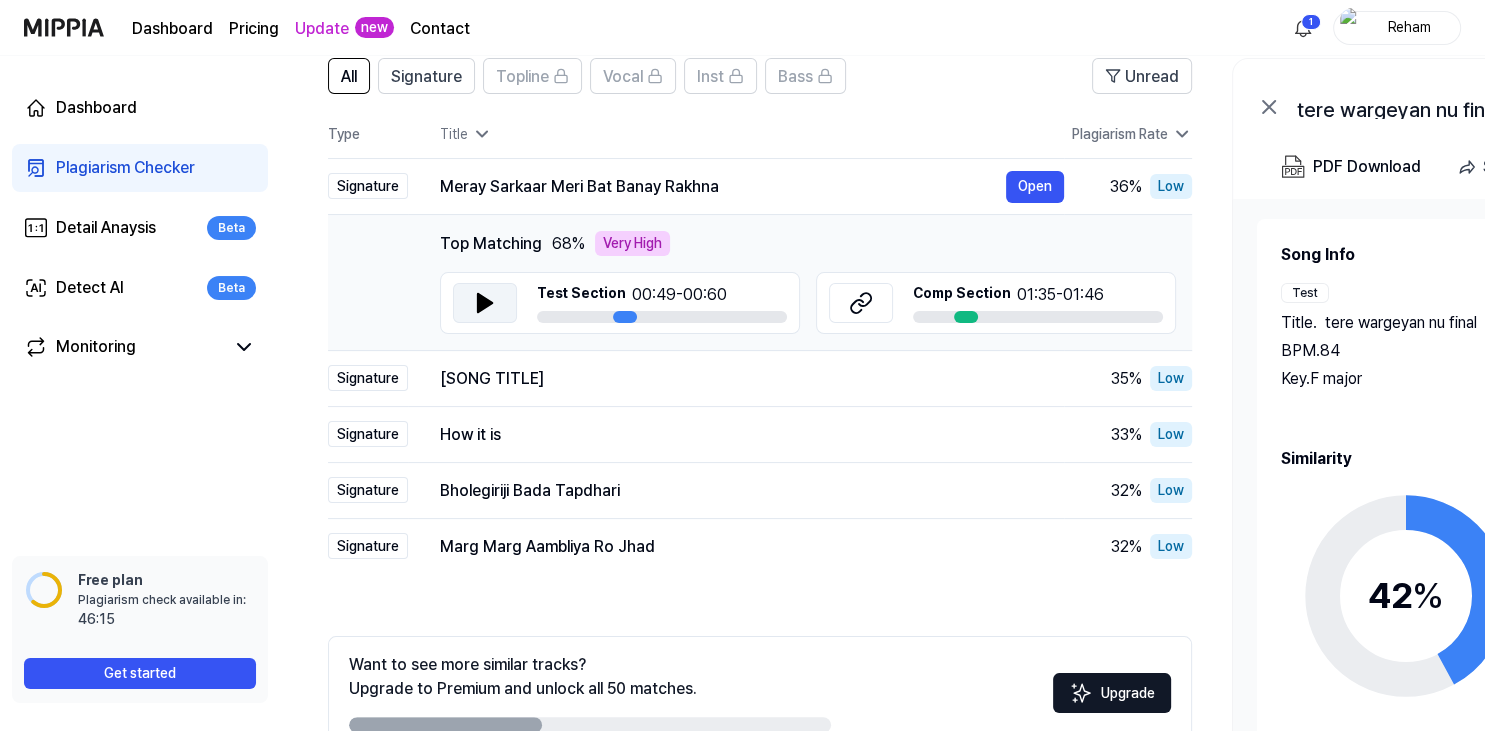 click 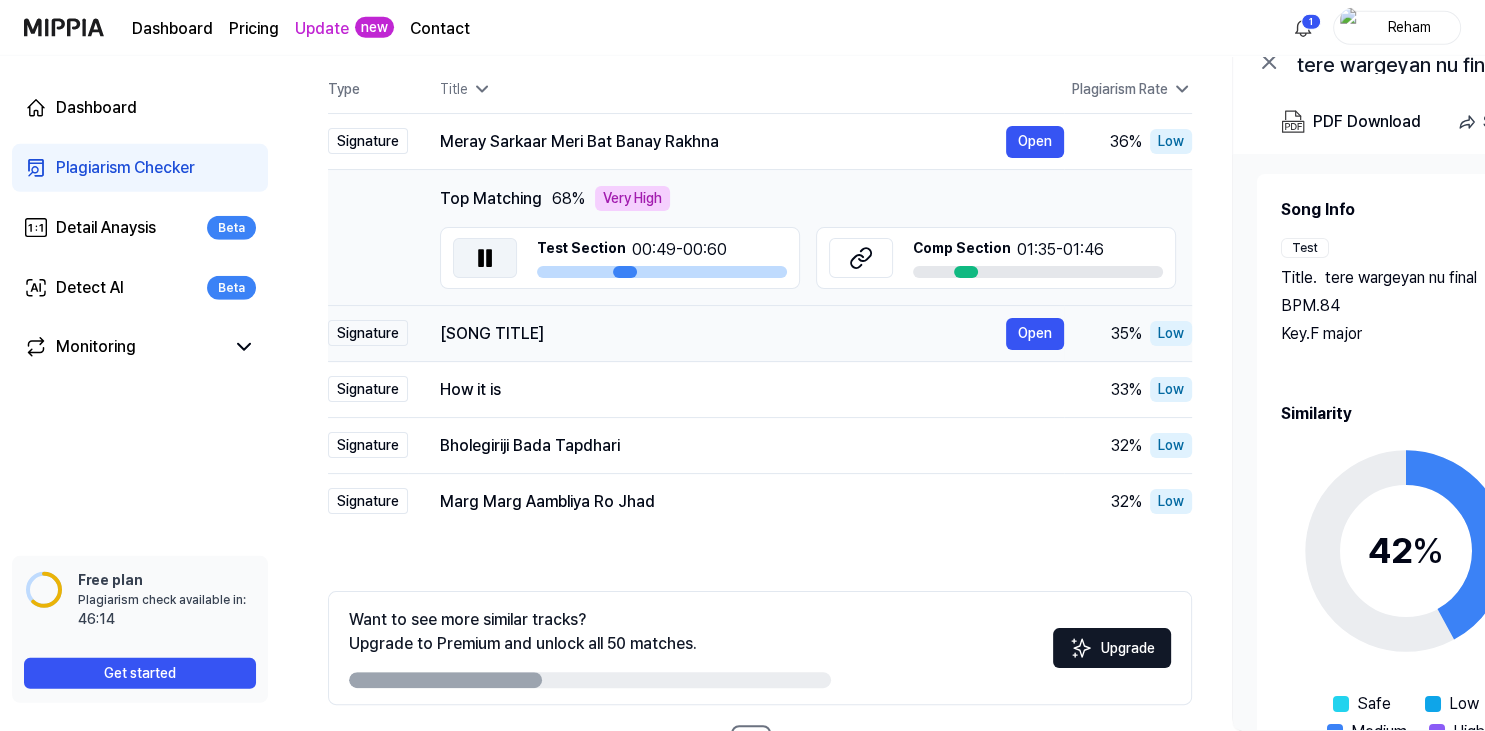 scroll, scrollTop: 316, scrollLeft: 0, axis: vertical 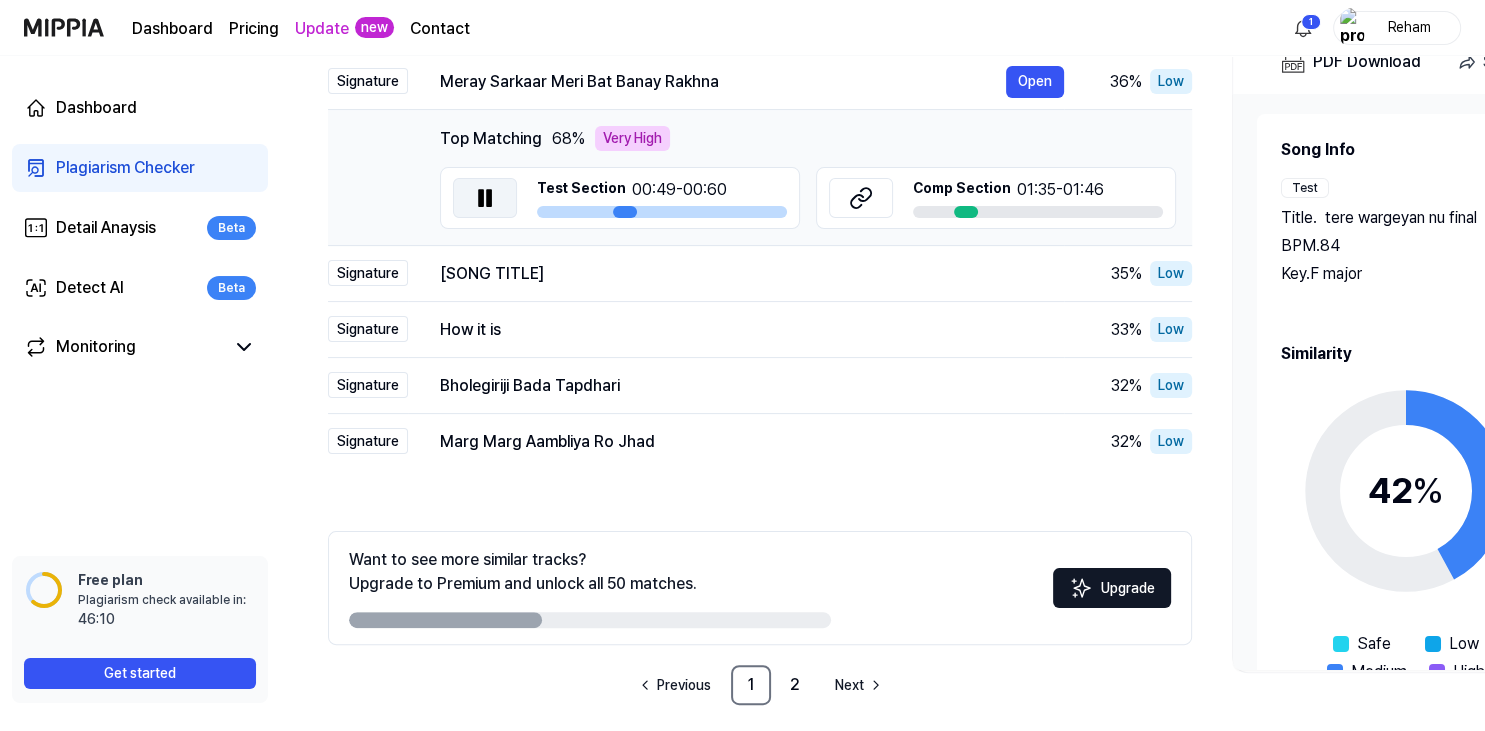 click at bounding box center (485, 198) 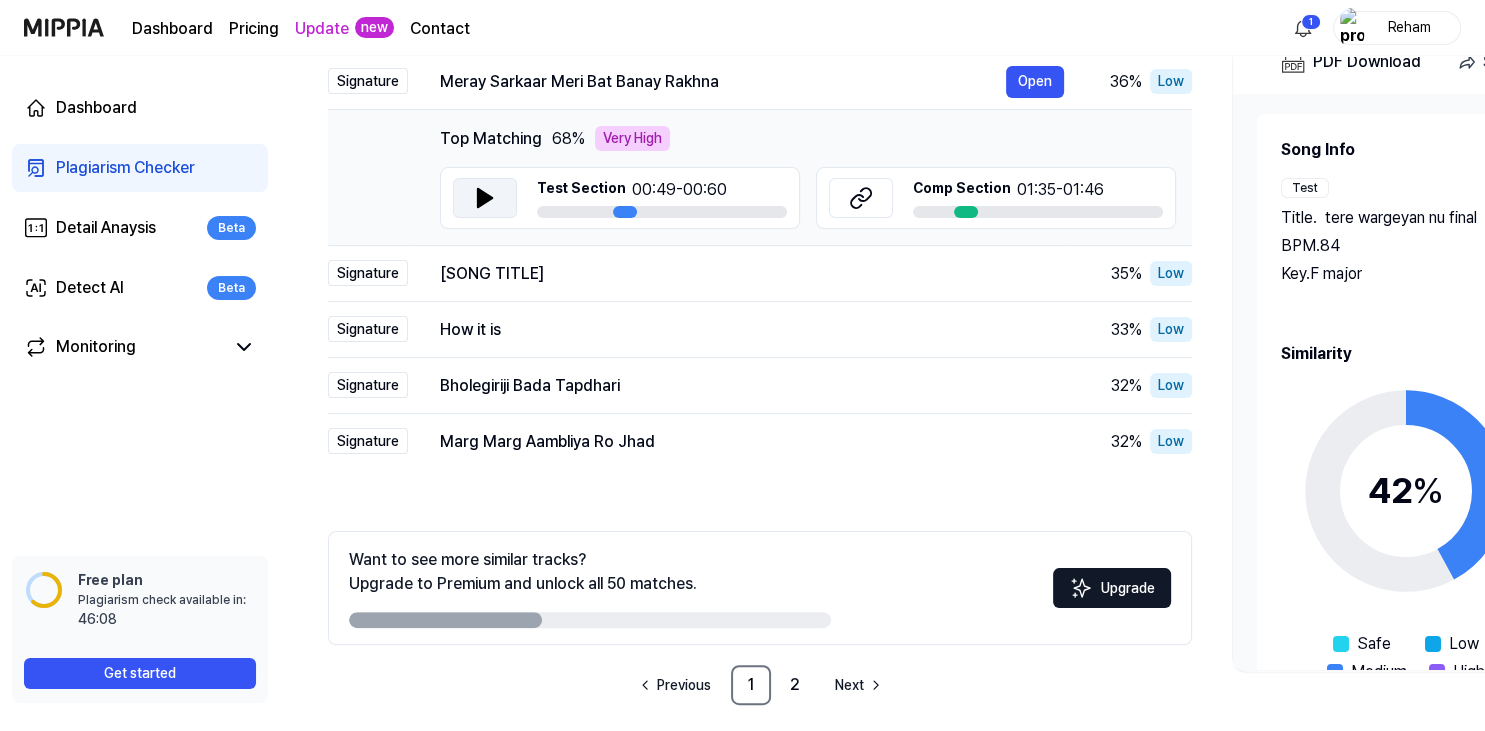 click at bounding box center (485, 198) 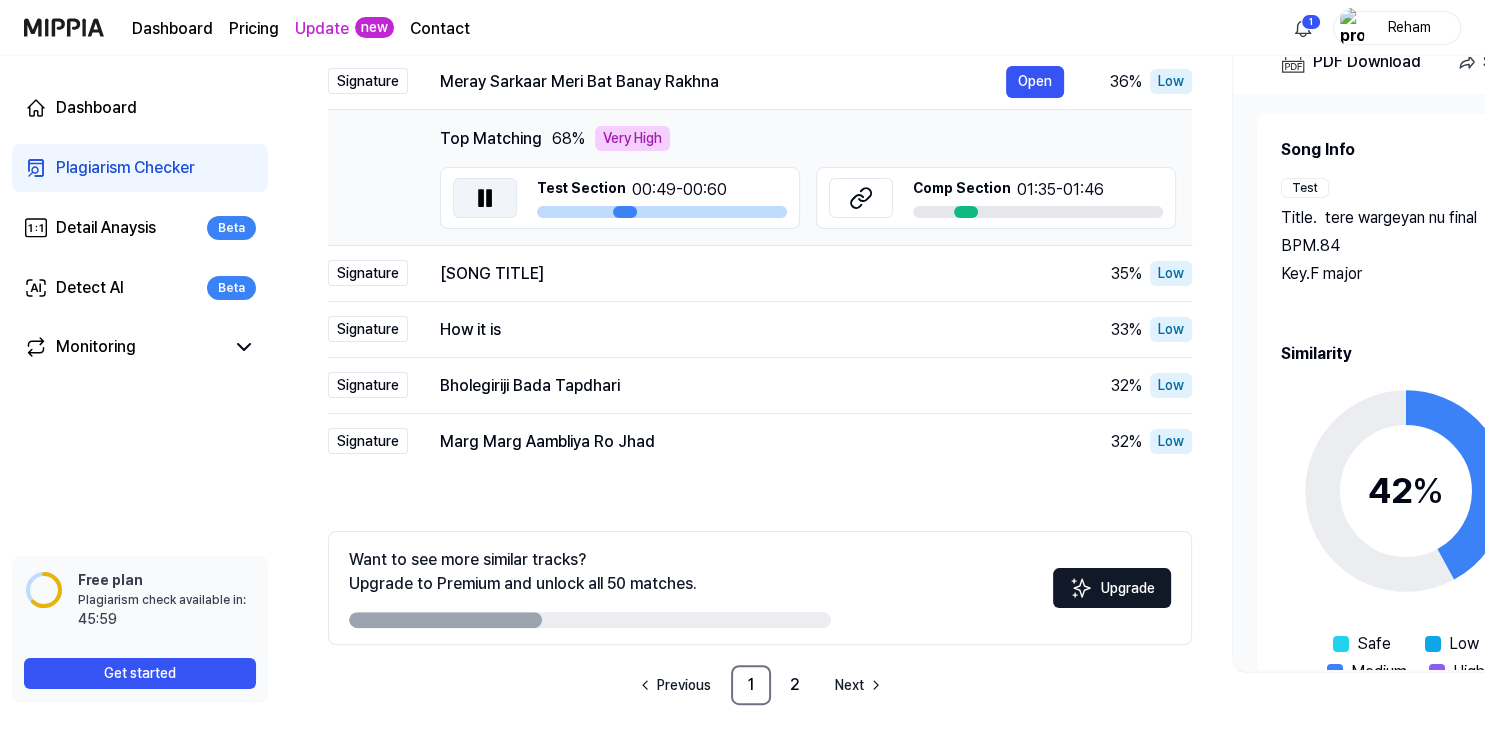click 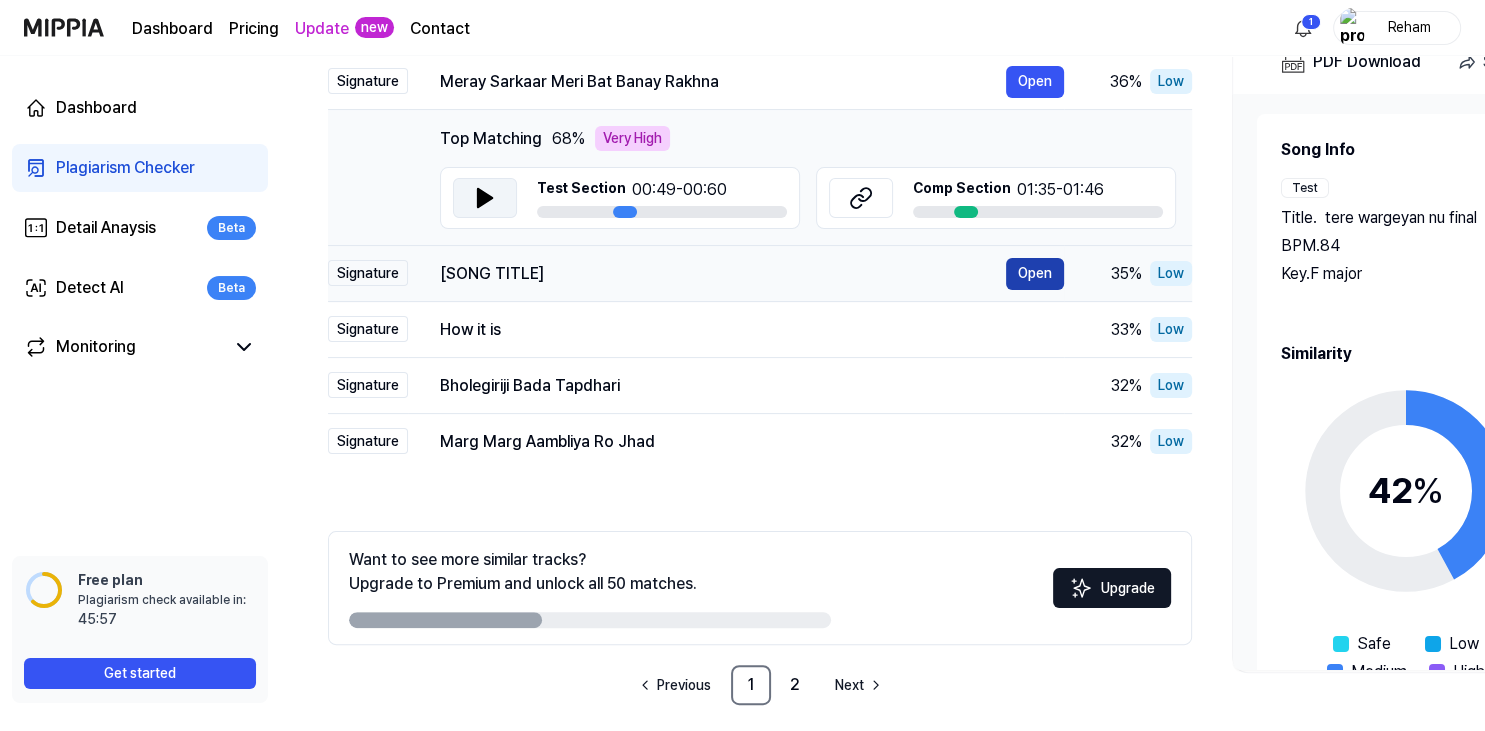 click on "Open" at bounding box center [1035, 274] 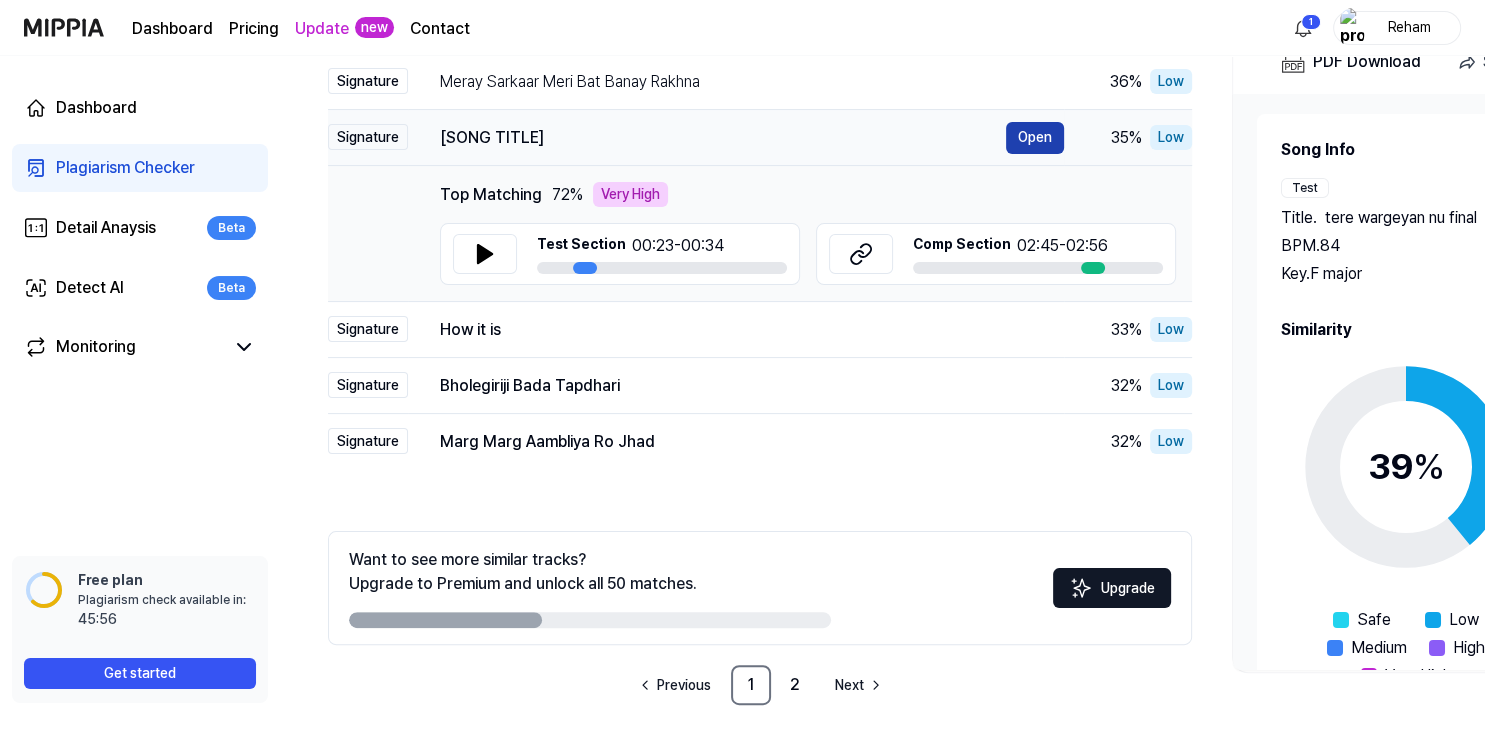 scroll, scrollTop: 0, scrollLeft: 0, axis: both 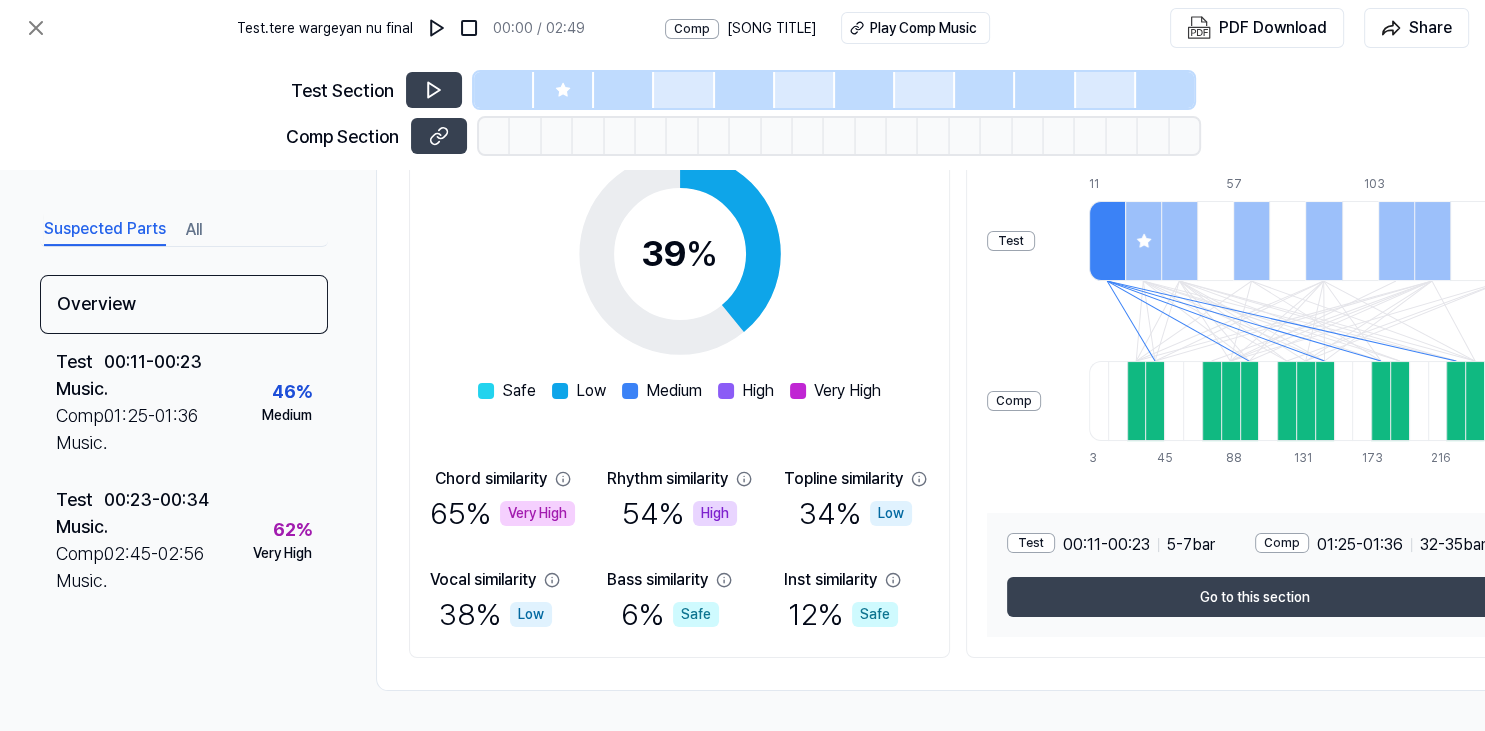 click on "Test" at bounding box center [1031, 543] 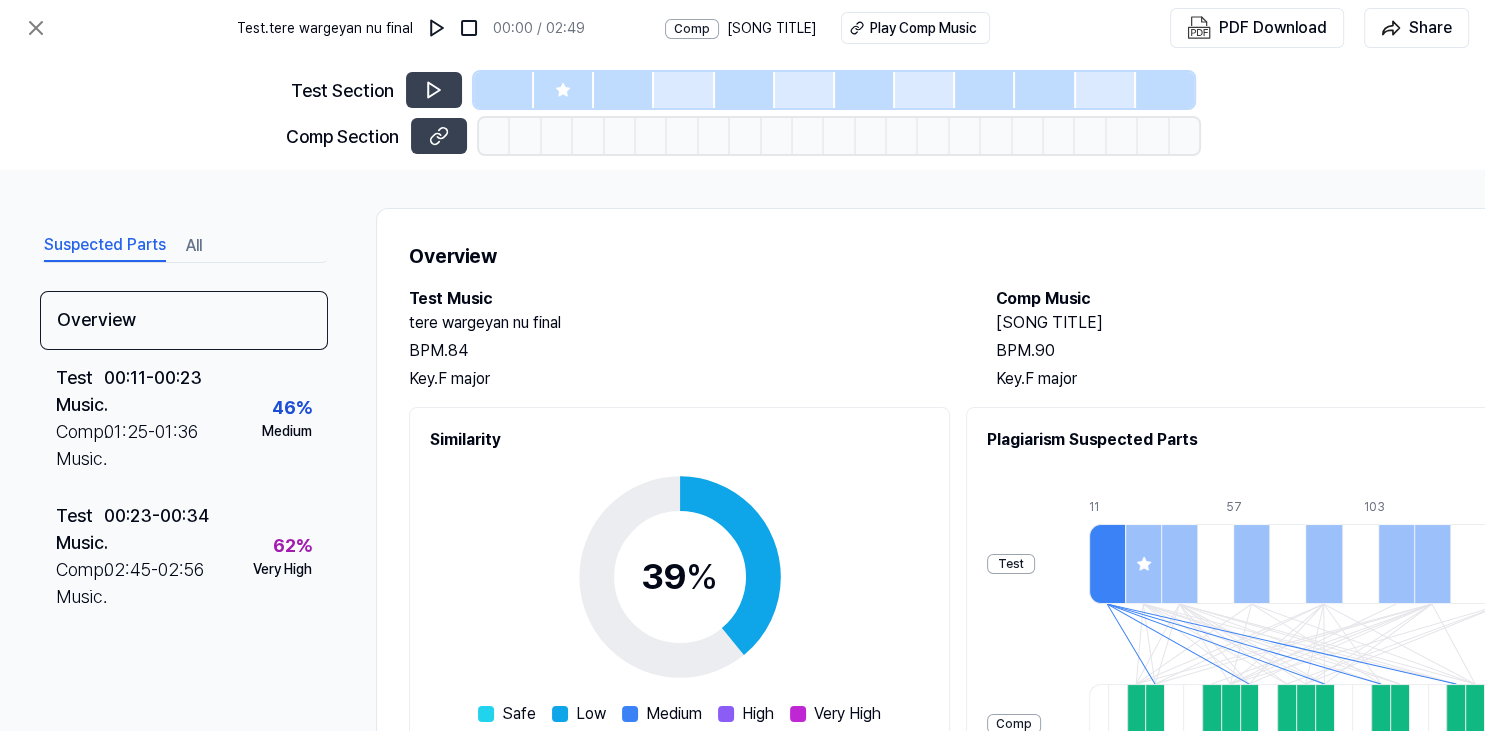 scroll, scrollTop: 0, scrollLeft: 0, axis: both 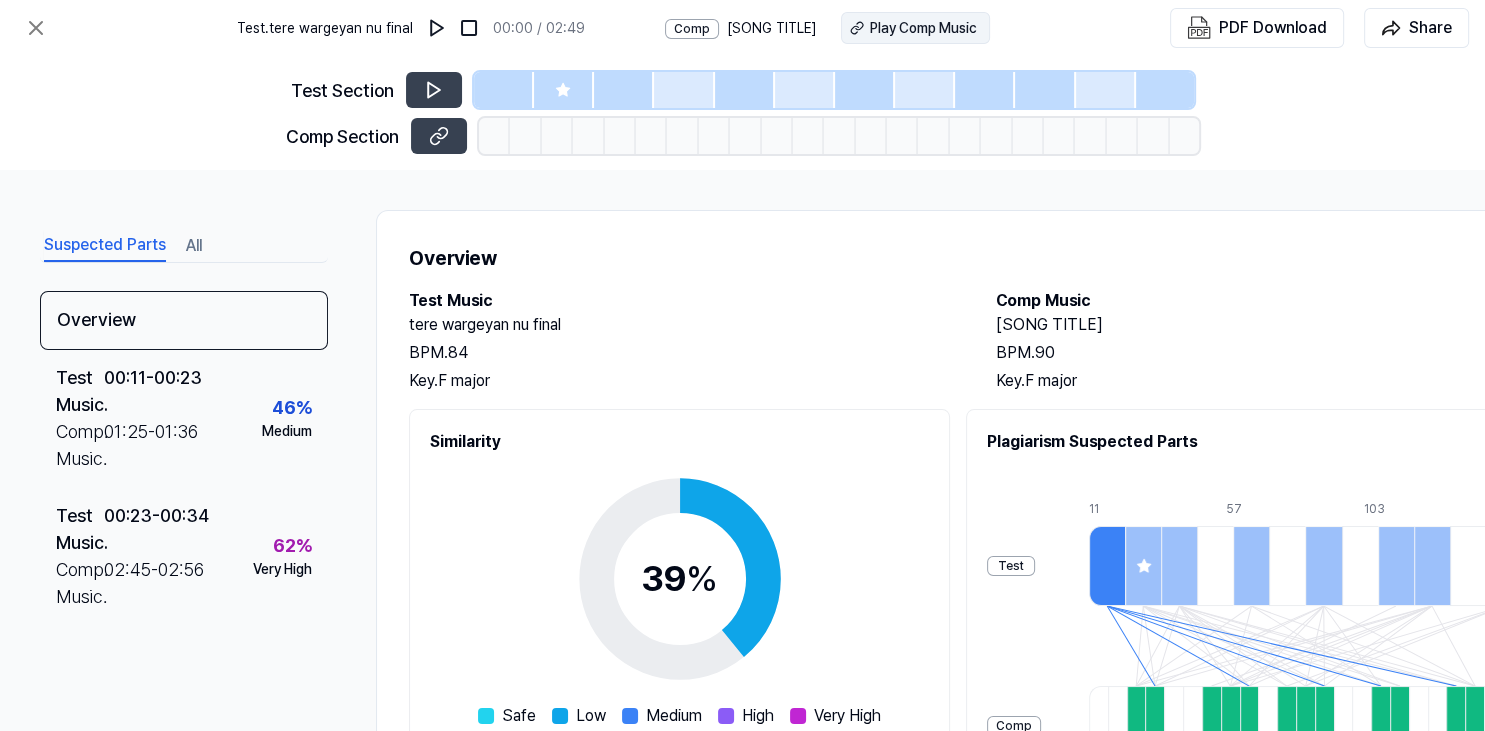 click on "Play Comp Music" at bounding box center (923, 28) 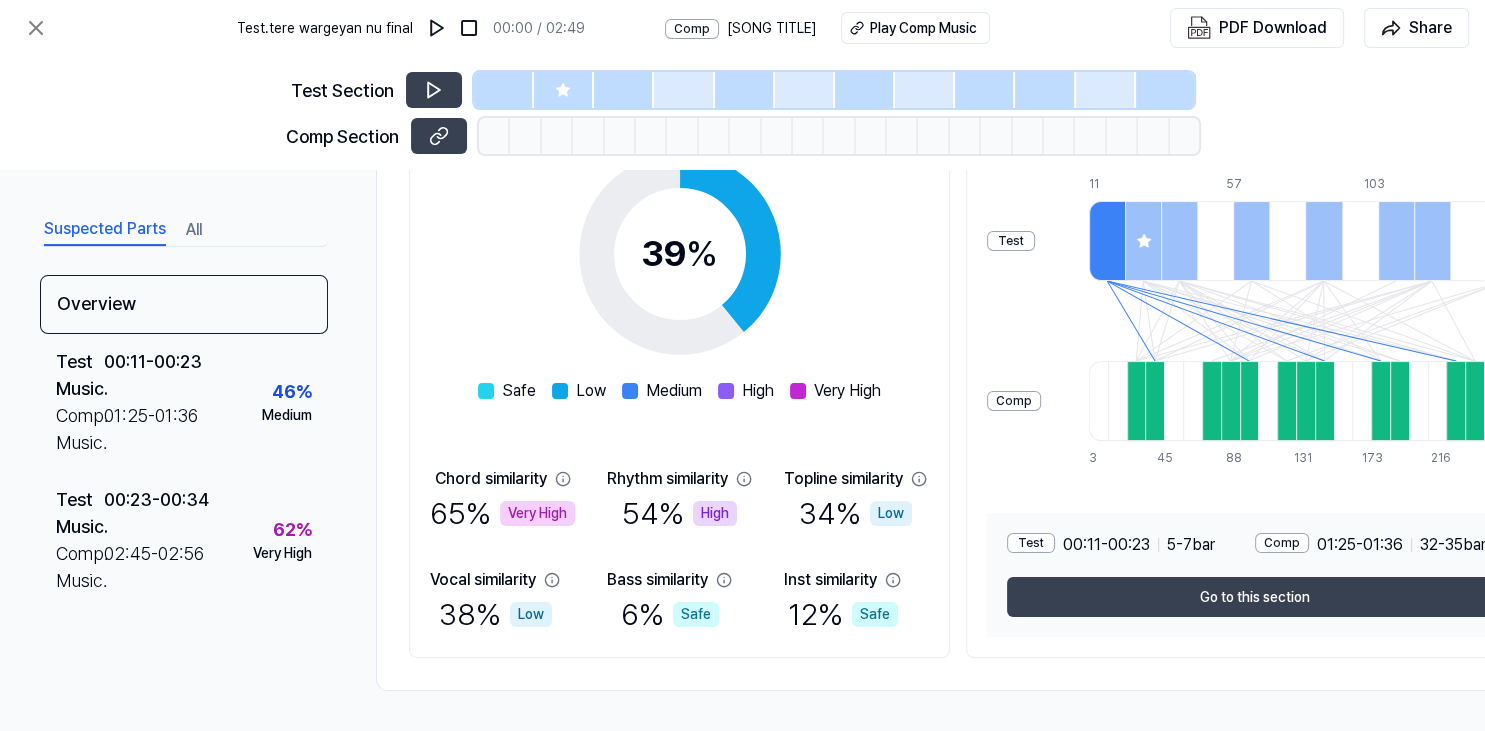scroll, scrollTop: 0, scrollLeft: 0, axis: both 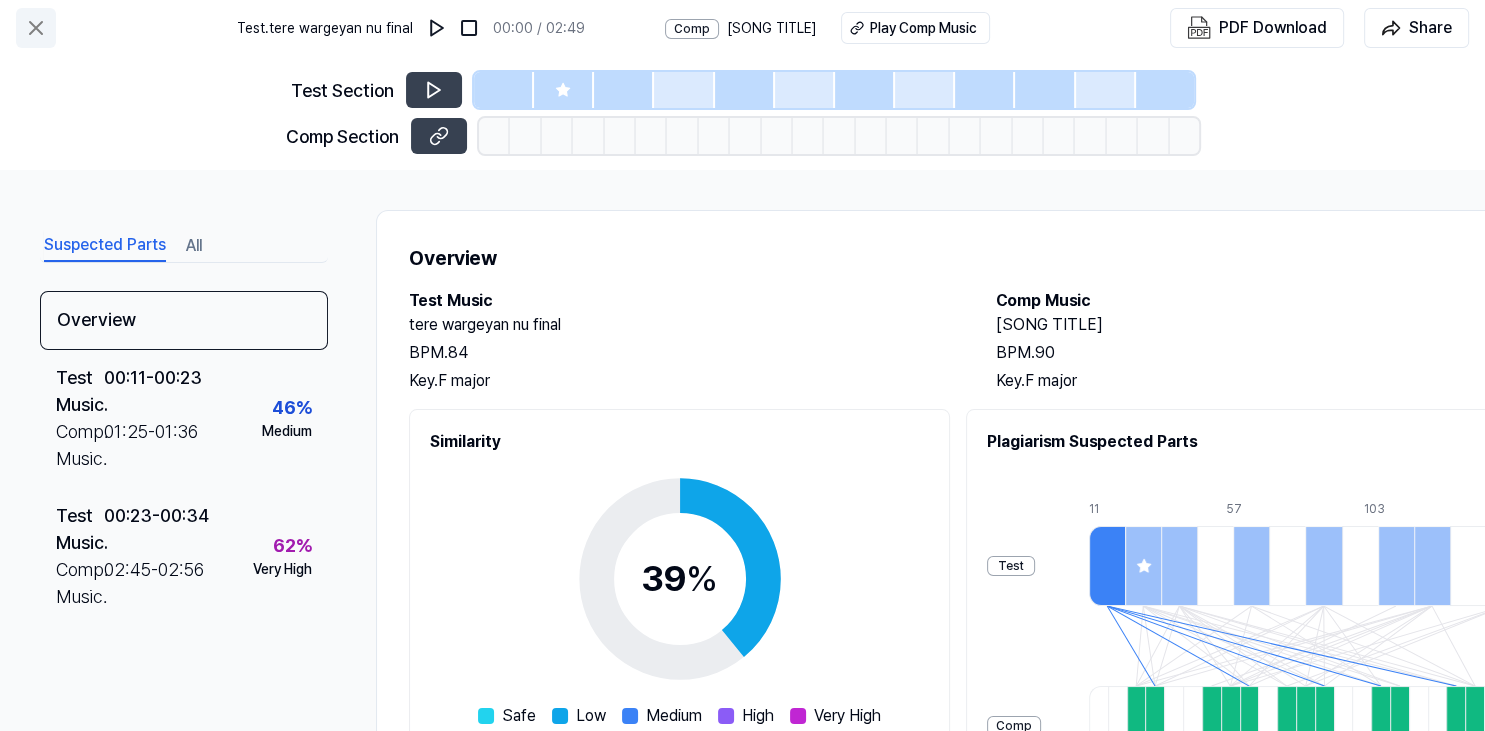 click 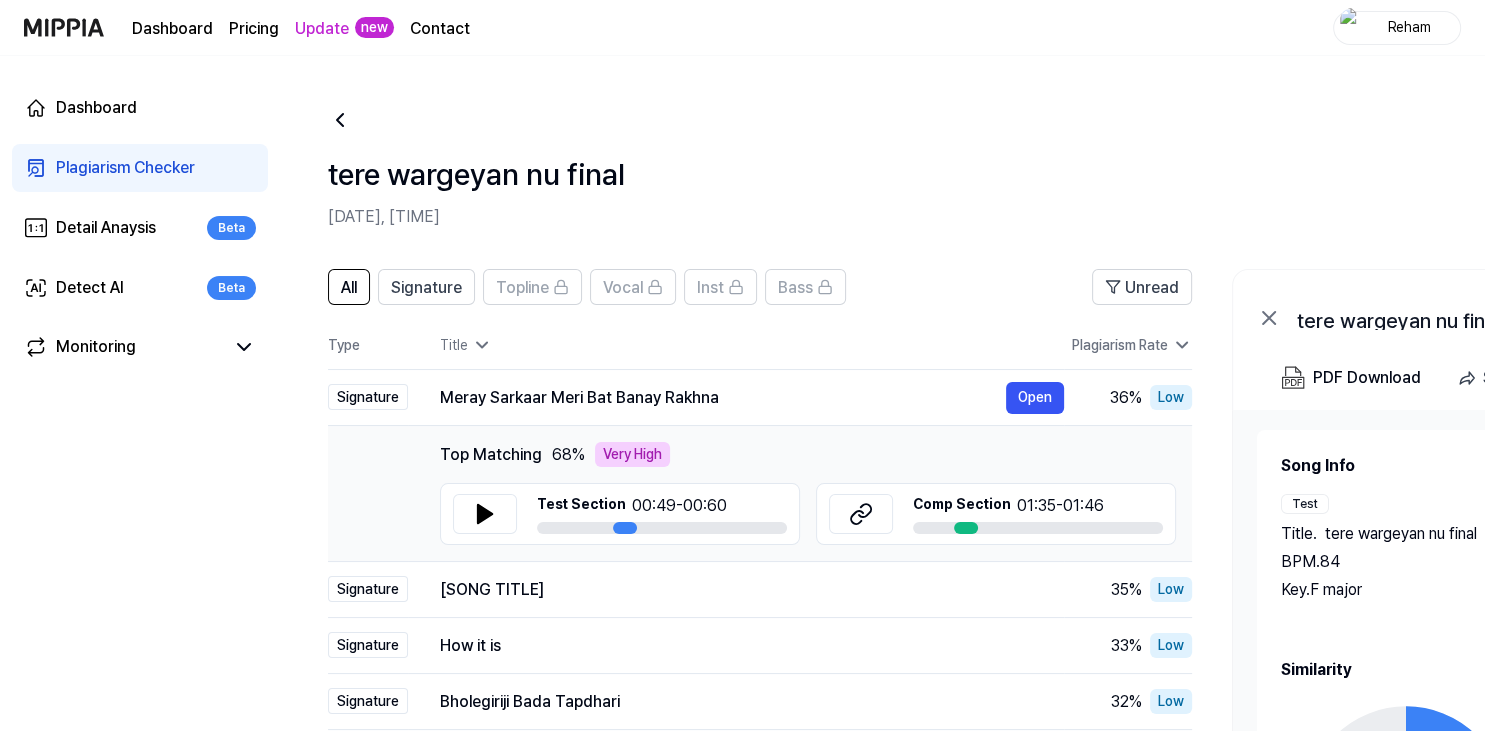 scroll, scrollTop: 316, scrollLeft: 0, axis: vertical 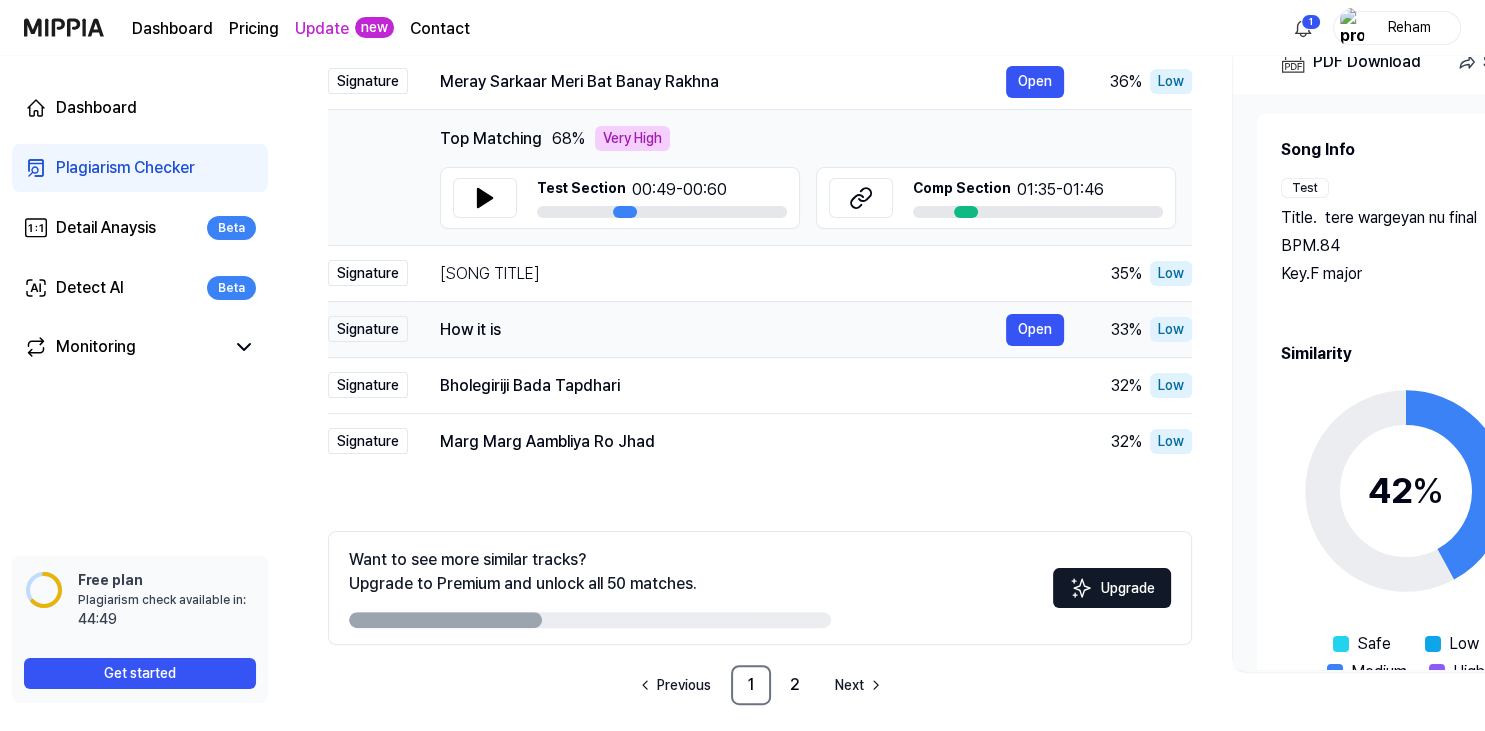 click on "How it is" at bounding box center [723, 330] 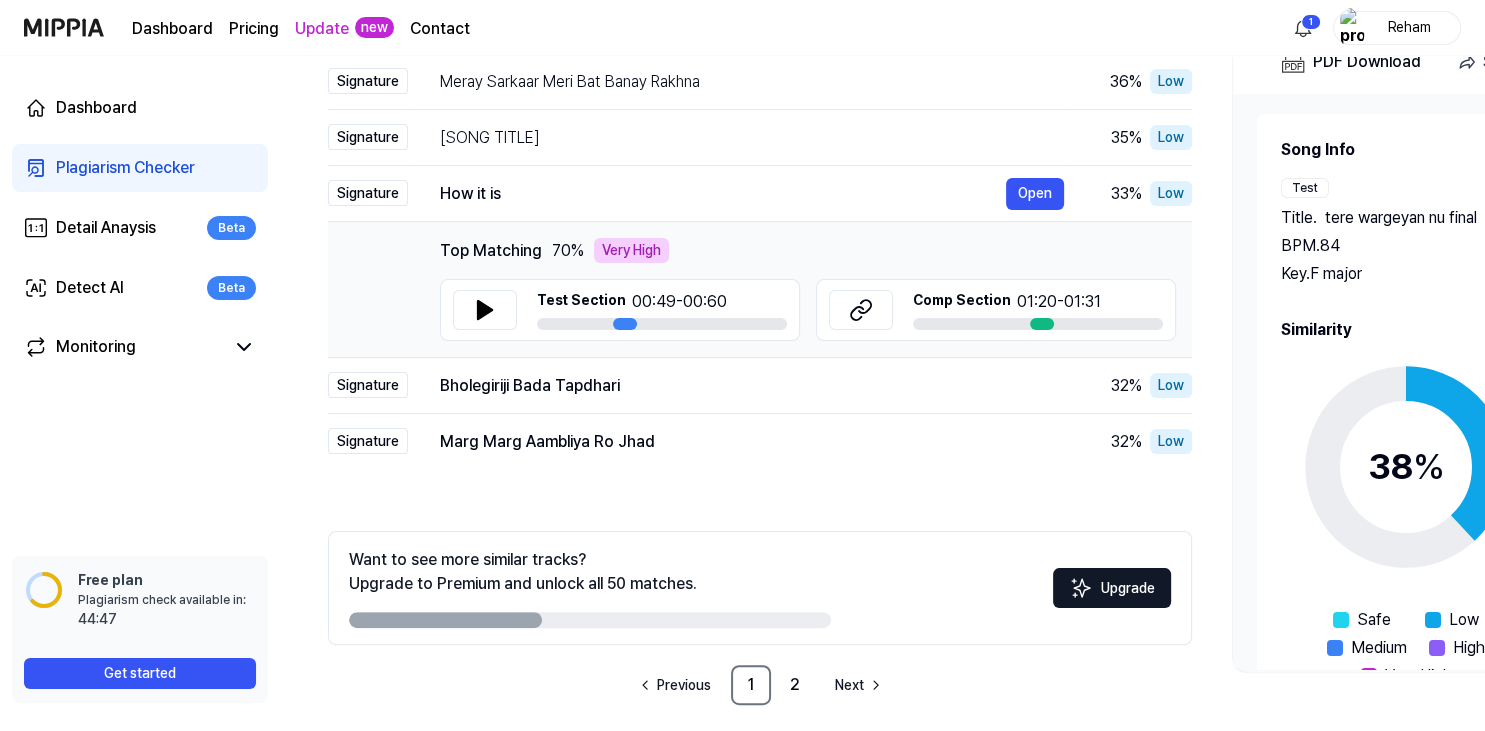 click at bounding box center [1042, 324] 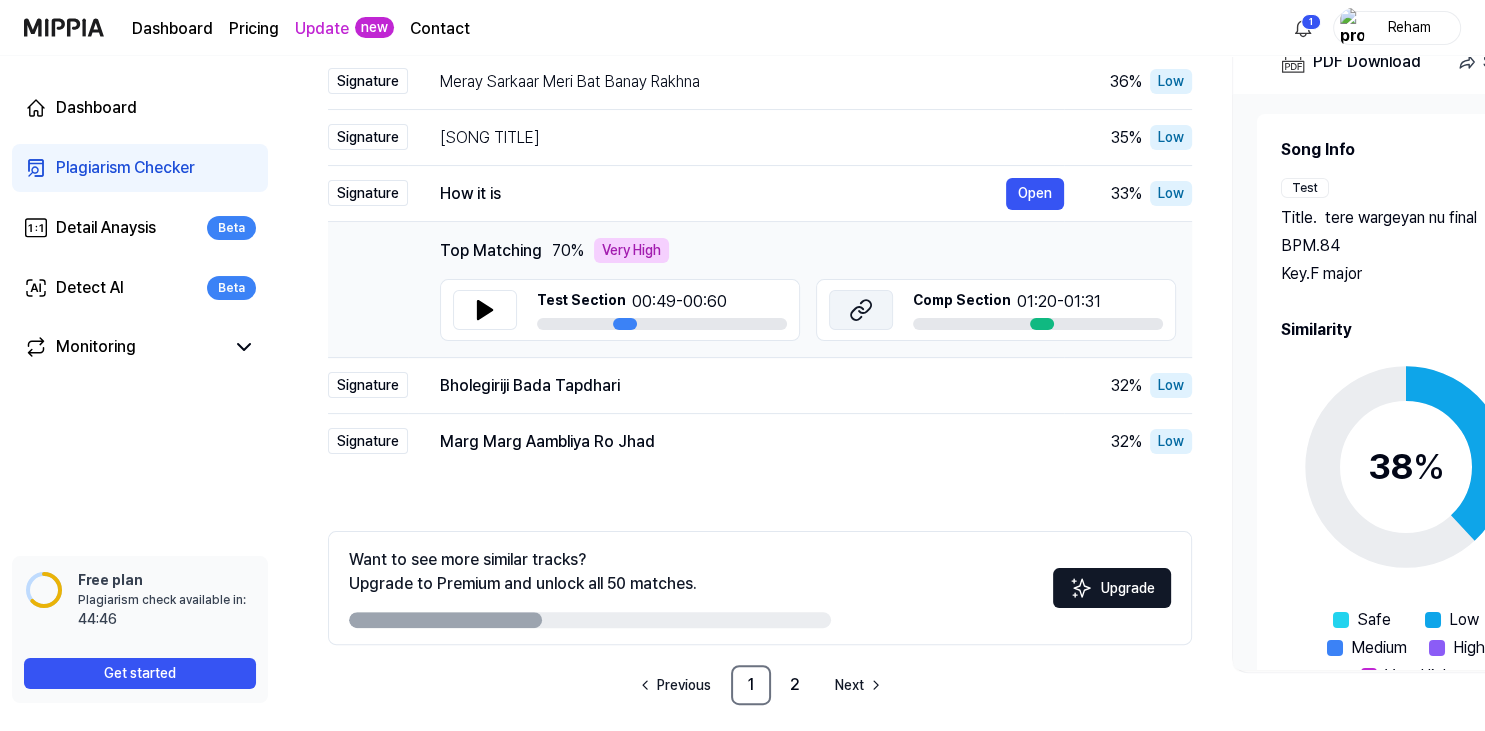 click 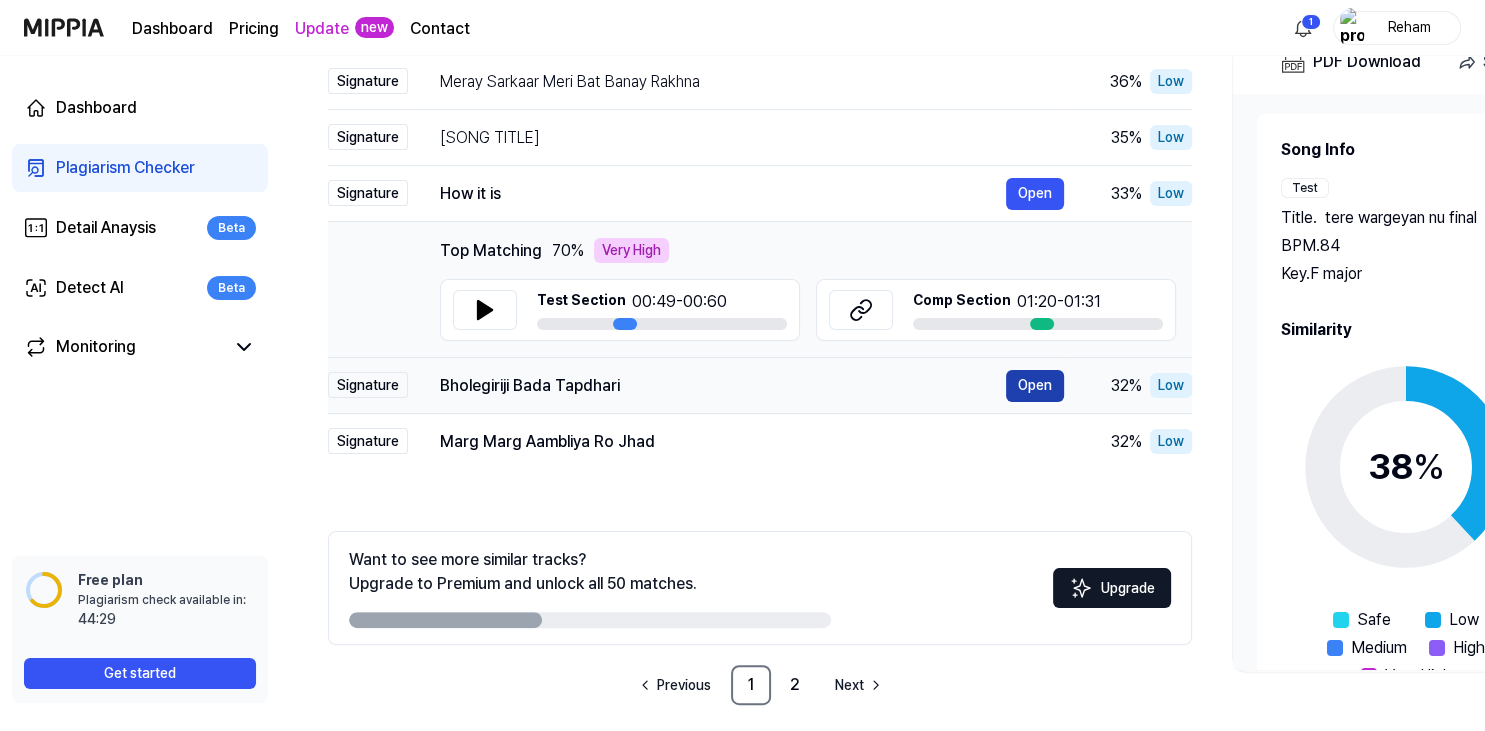click on "Open" at bounding box center (1035, 386) 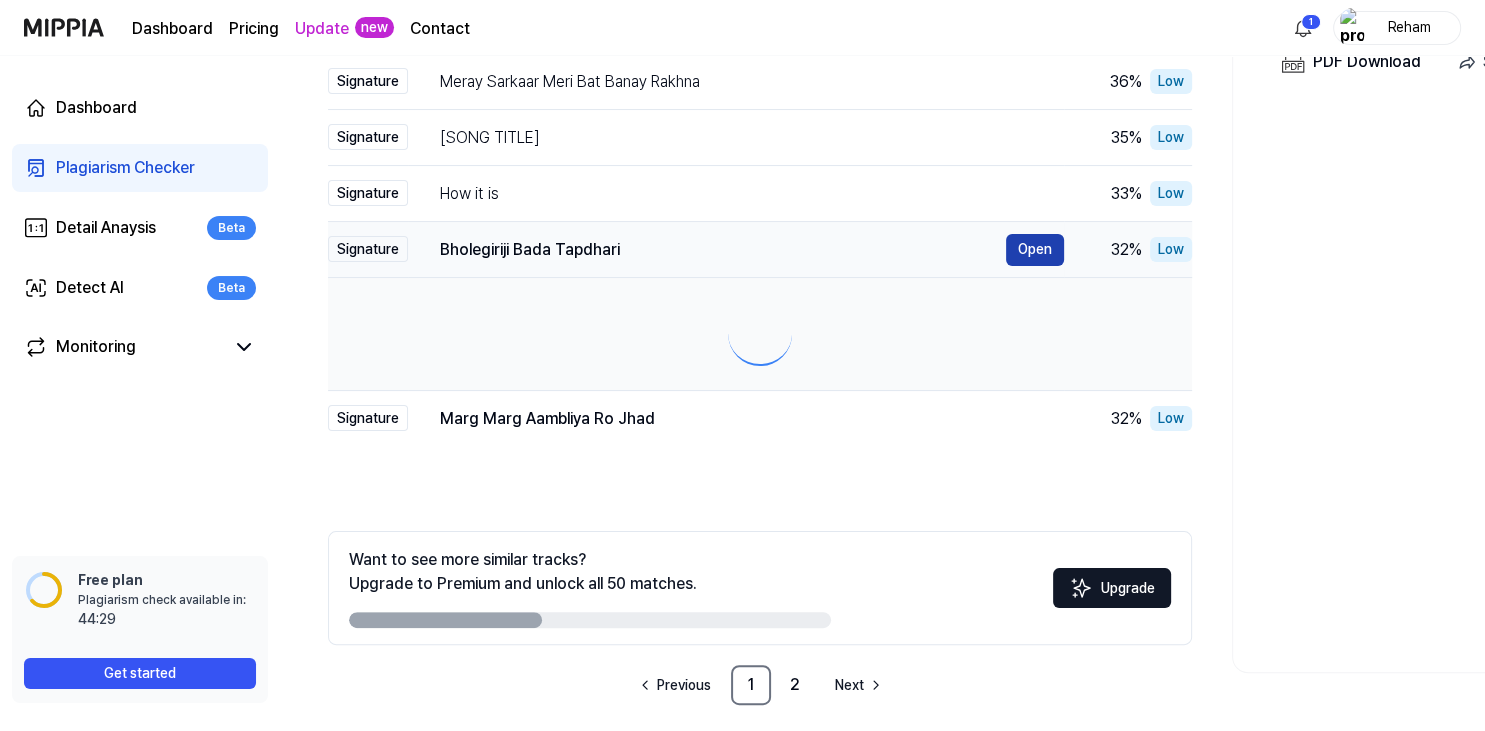 scroll, scrollTop: 0, scrollLeft: 0, axis: both 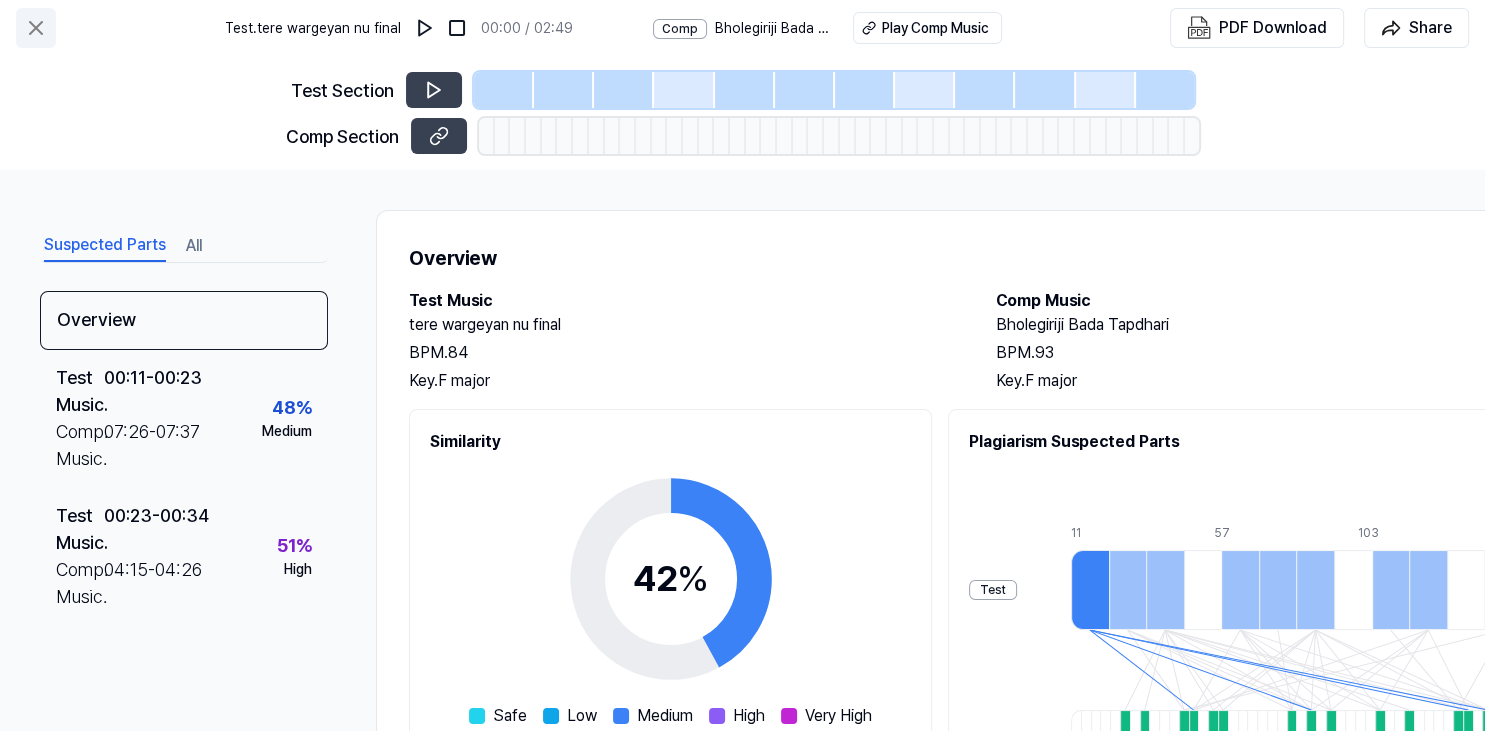 click 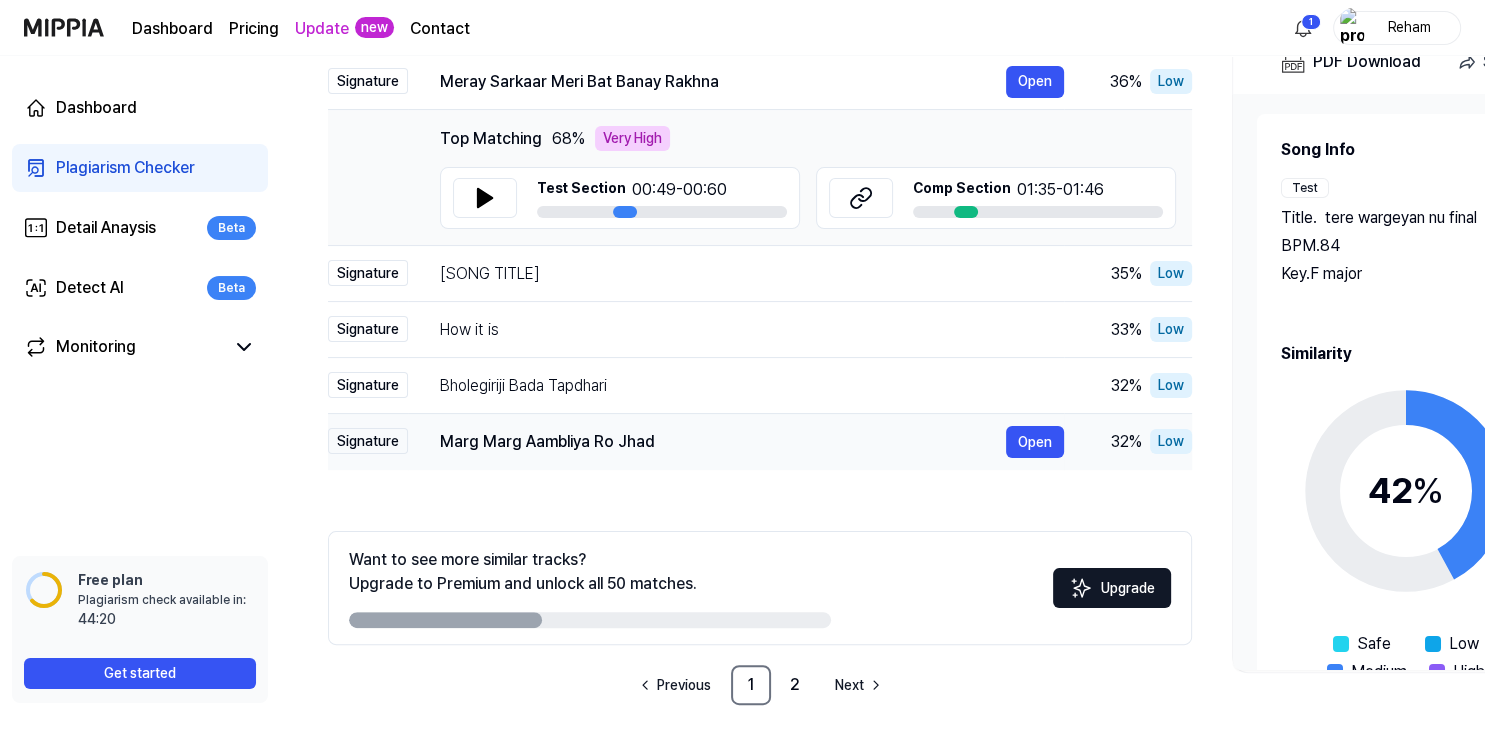 click on "Marg Marg Aambliya Ro Jhad" at bounding box center [723, 442] 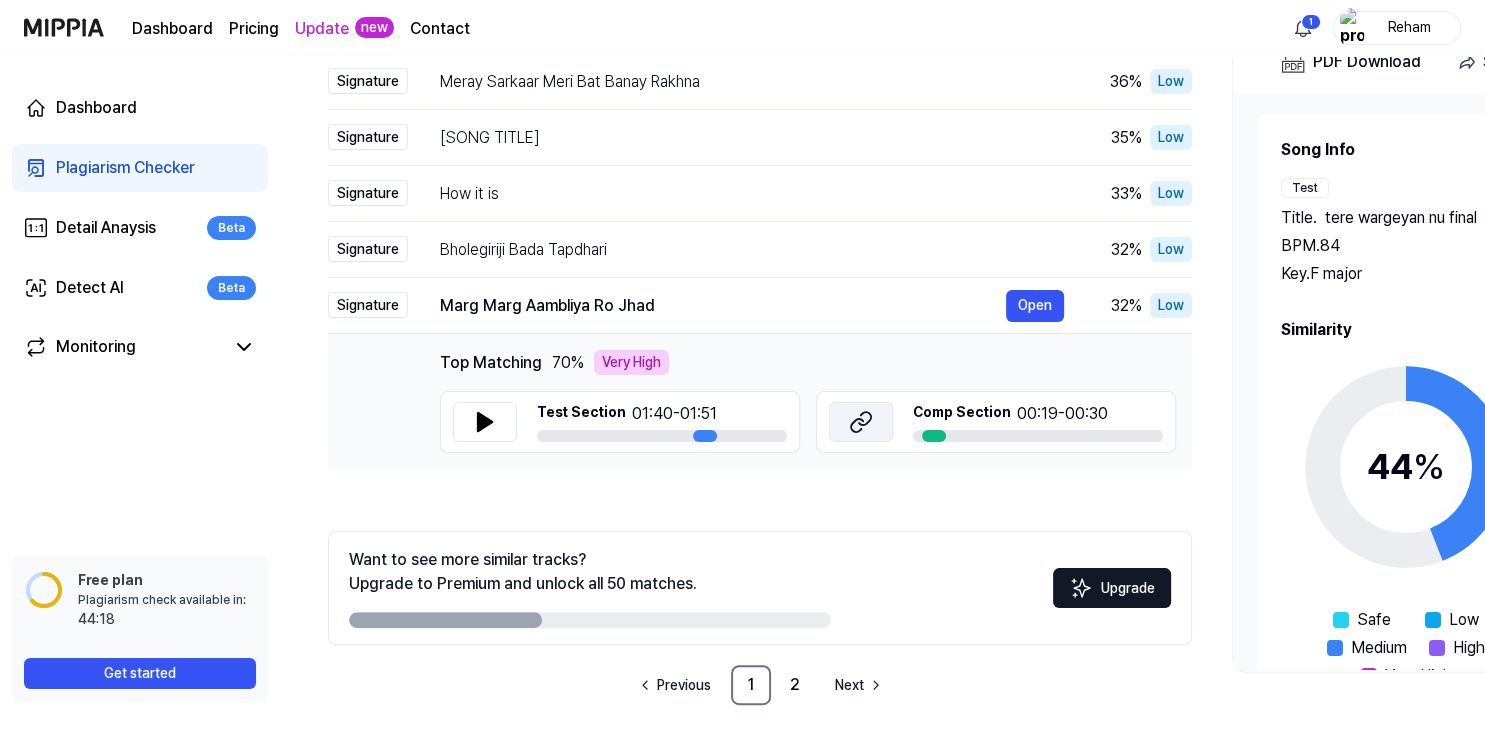 click 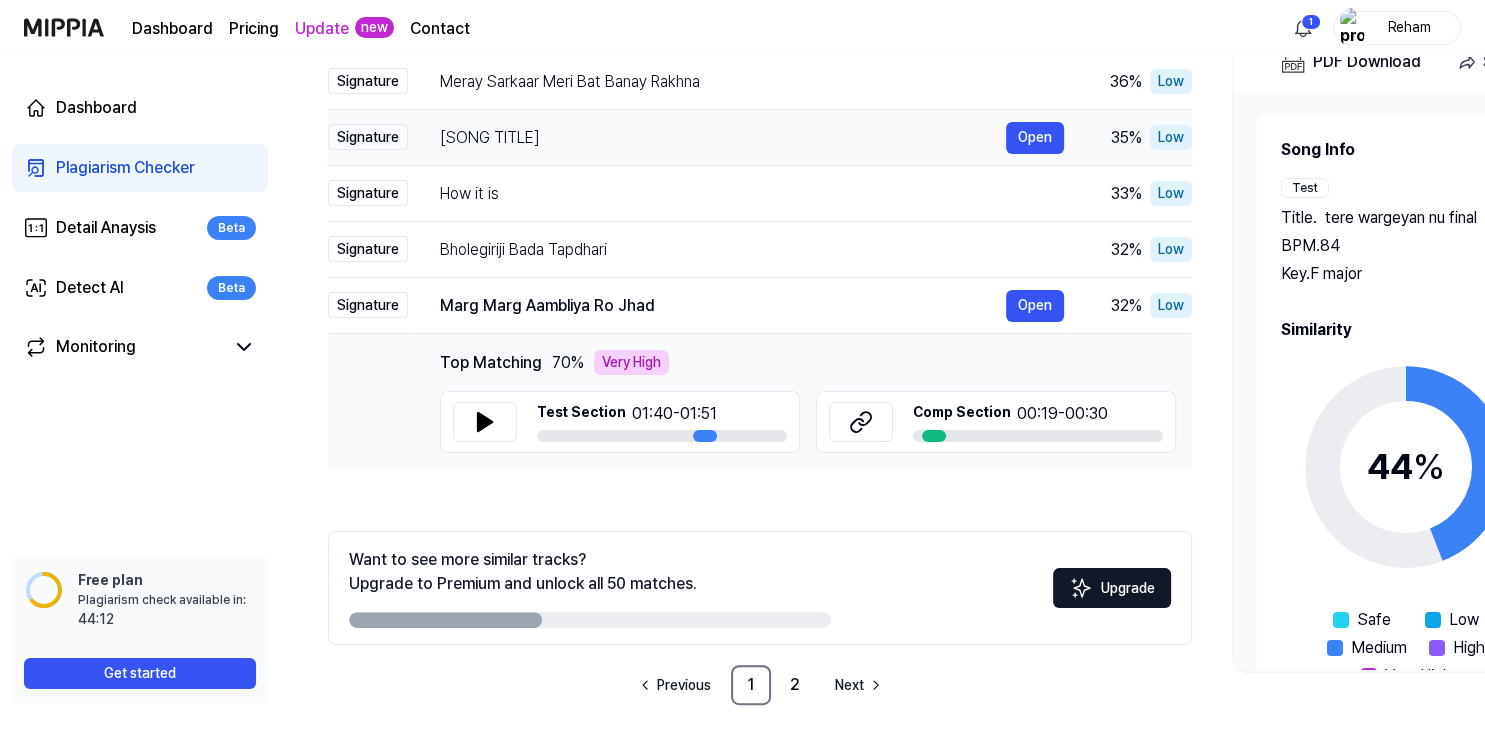 click on "Signature" at bounding box center (368, 137) 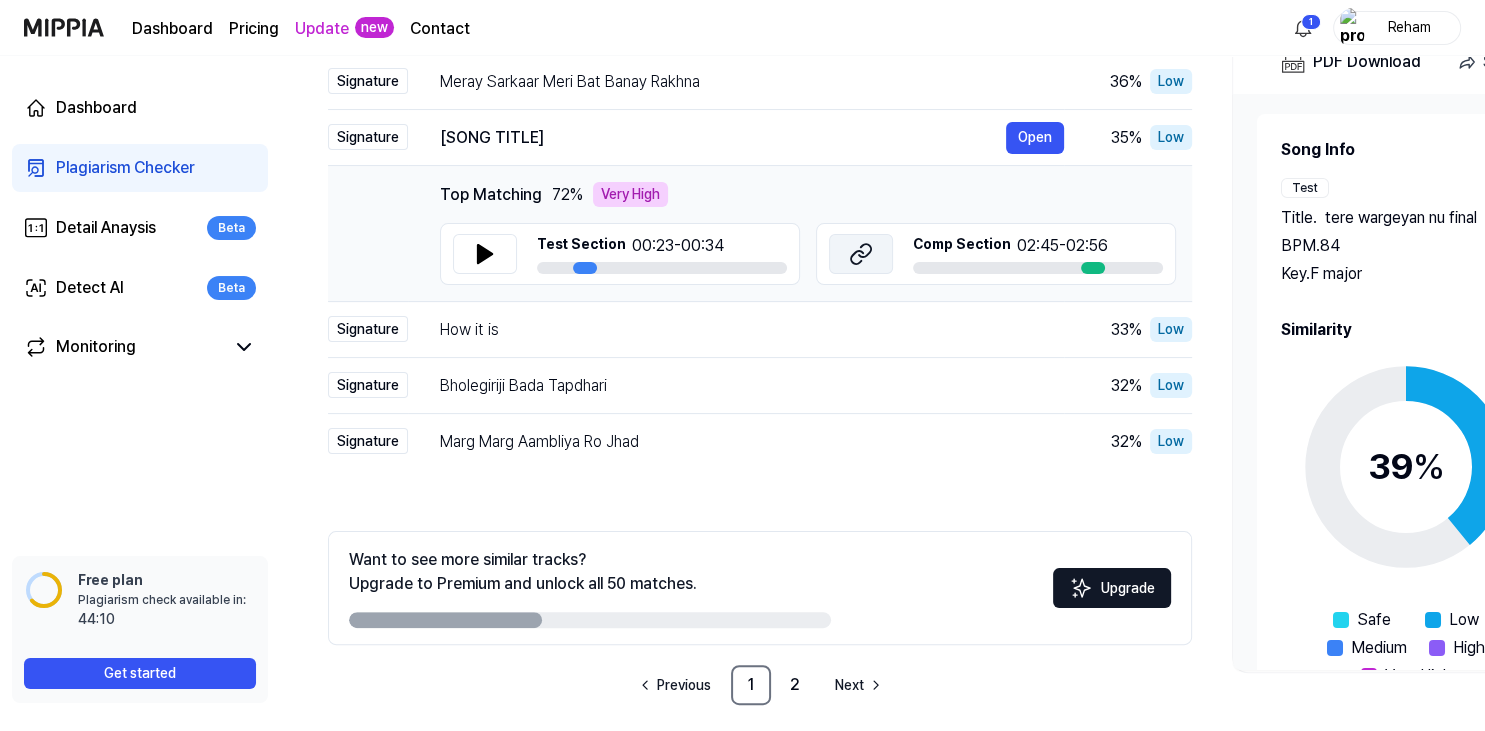 click 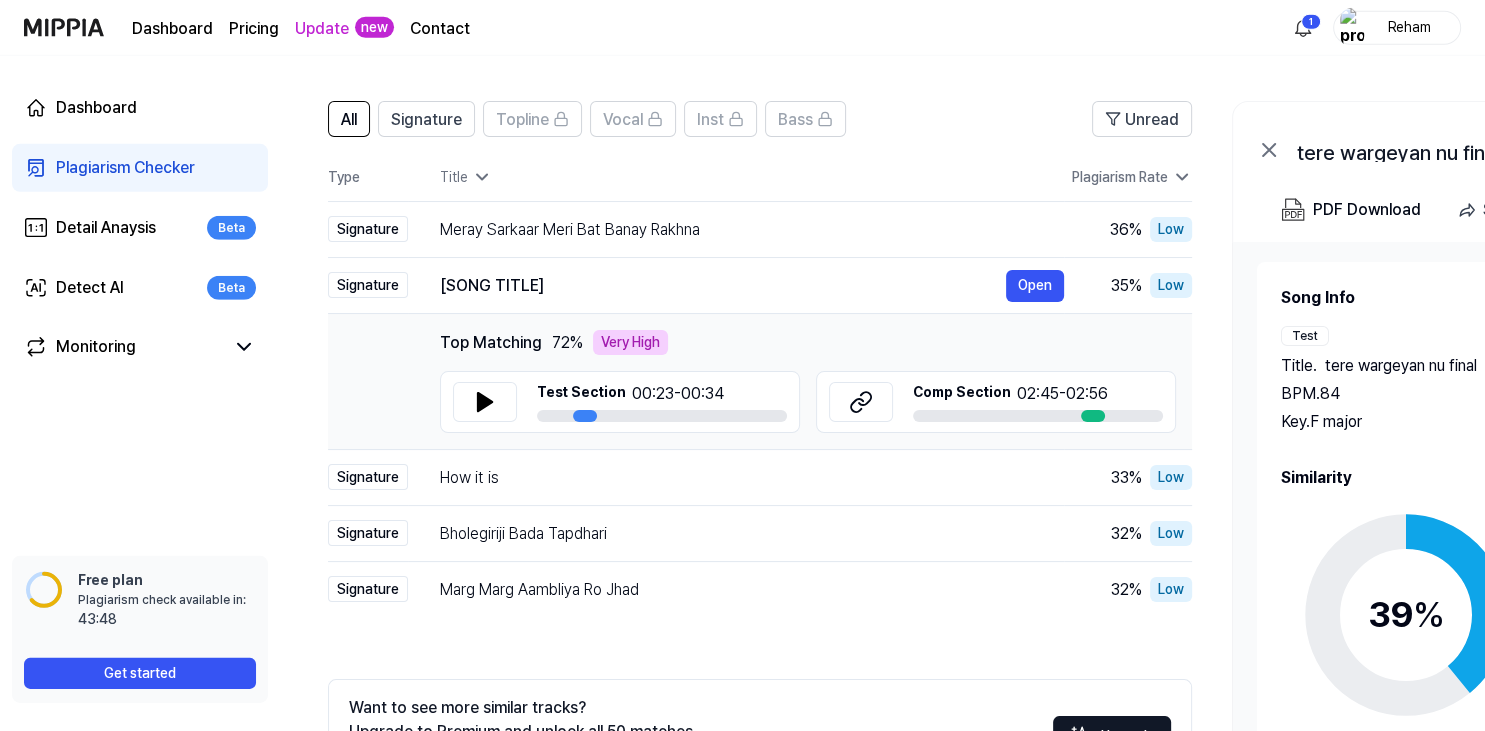 scroll, scrollTop: 329, scrollLeft: 0, axis: vertical 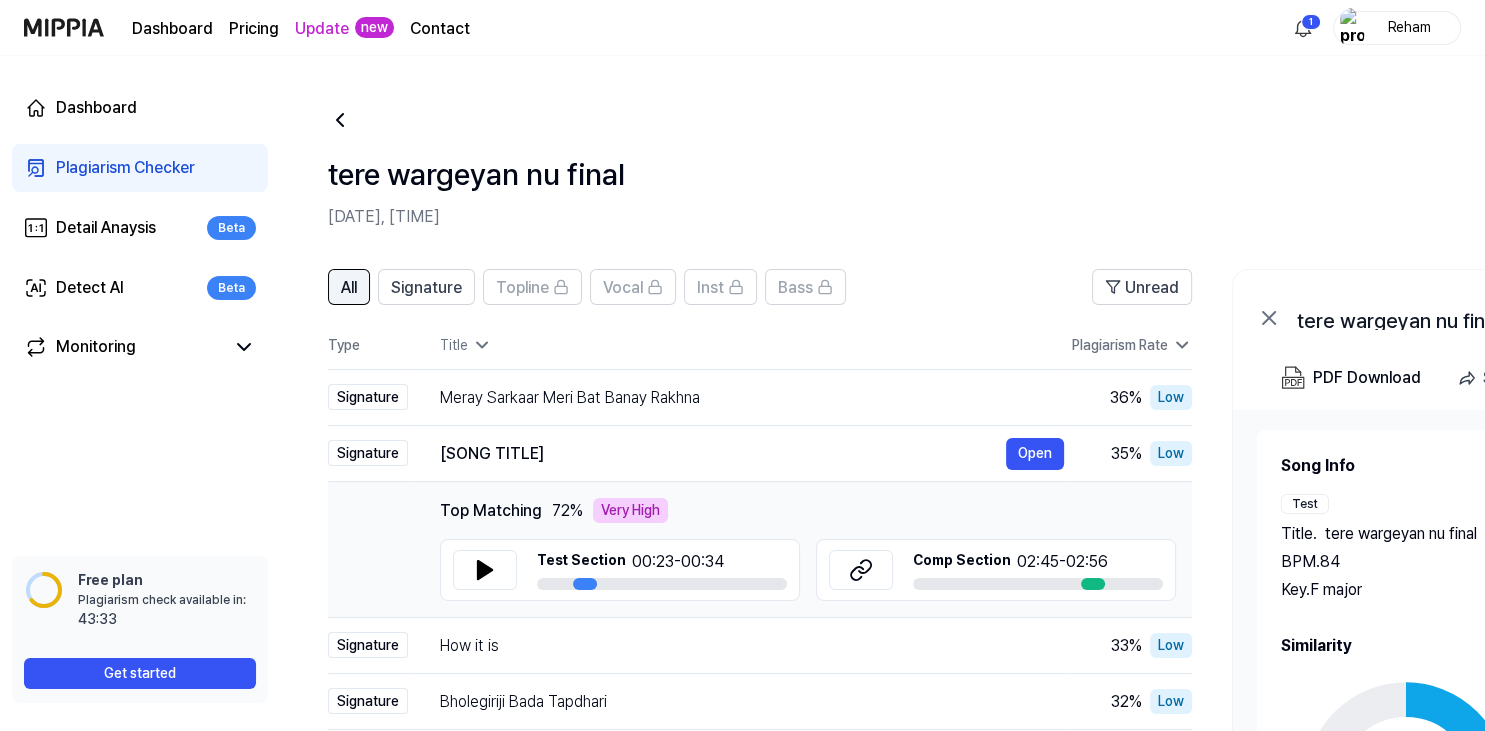 click on "All" at bounding box center [349, 288] 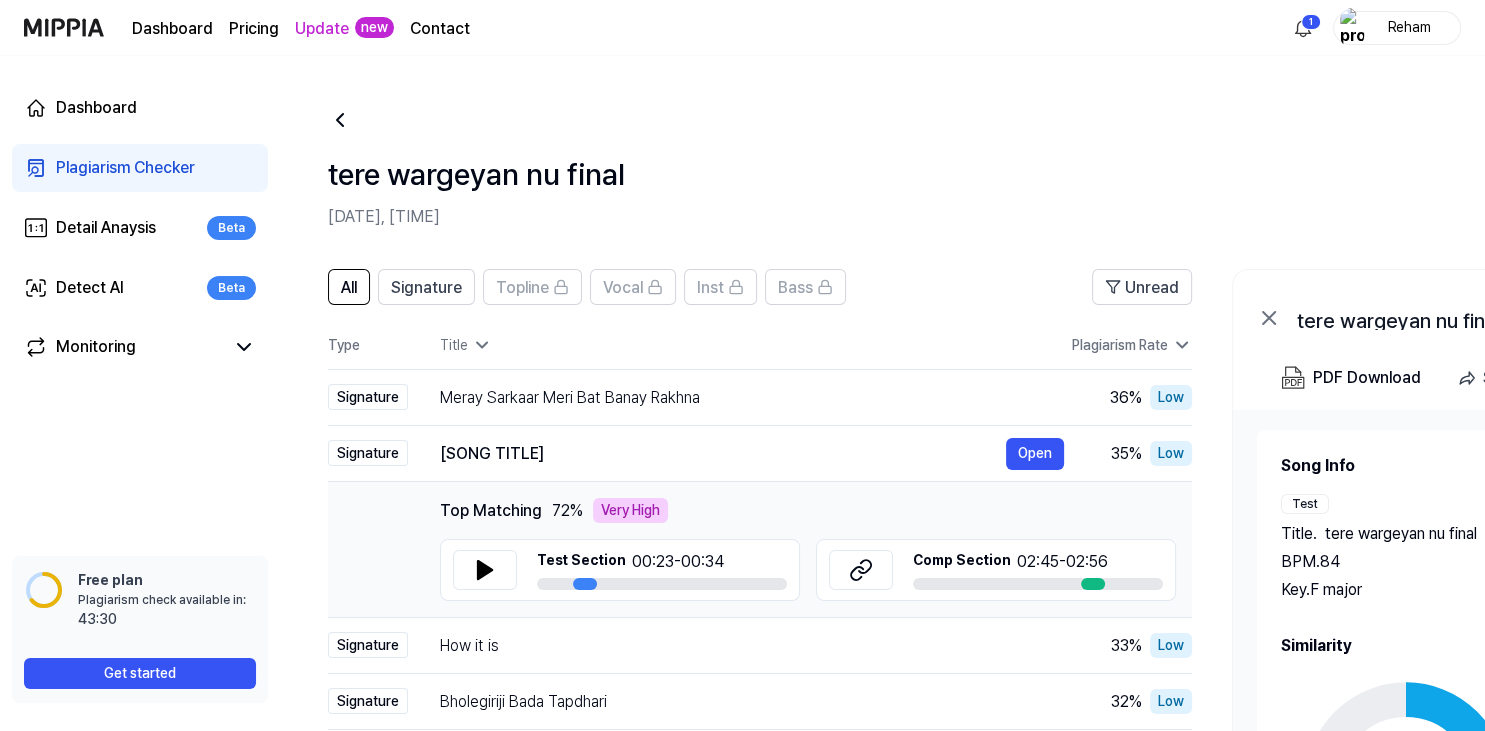 click 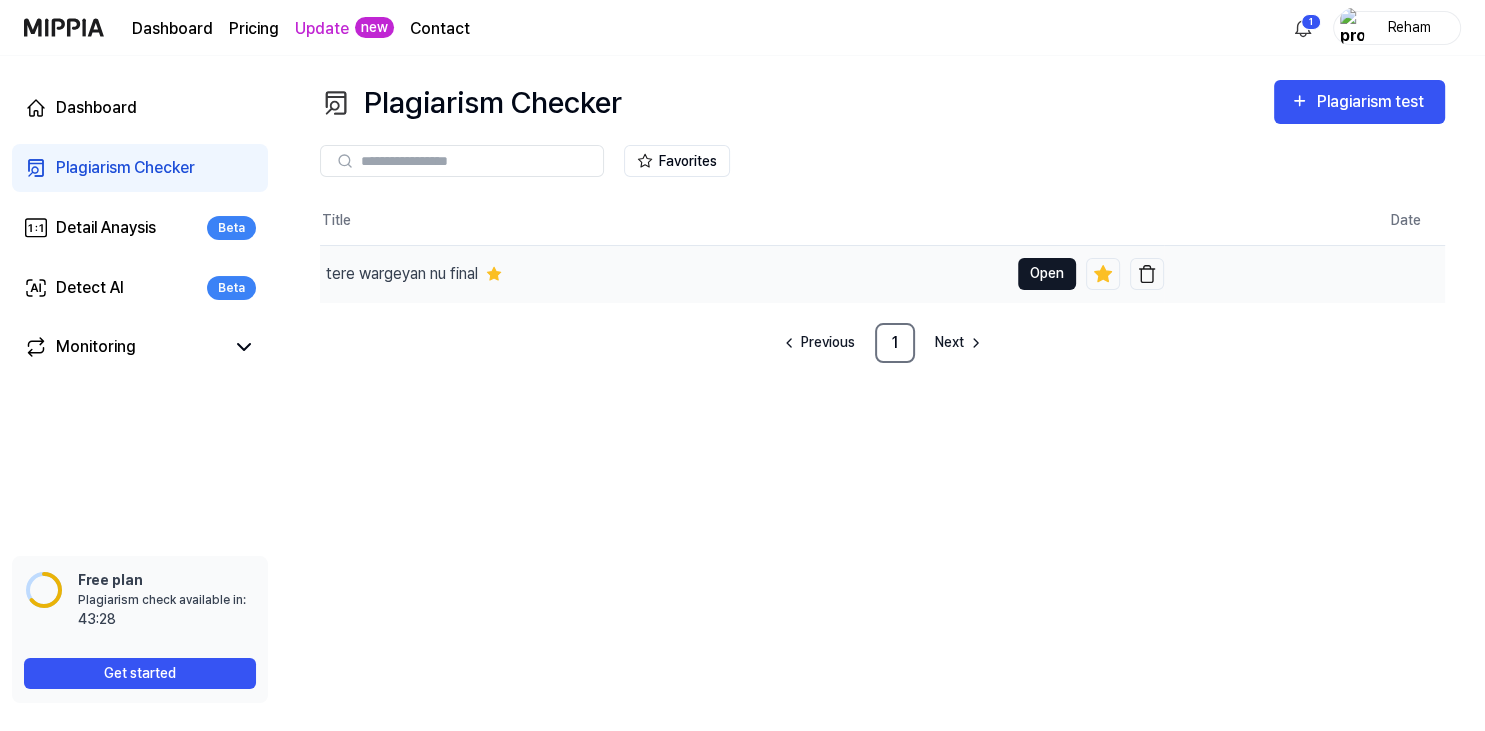 click on "Open" at bounding box center (1047, 274) 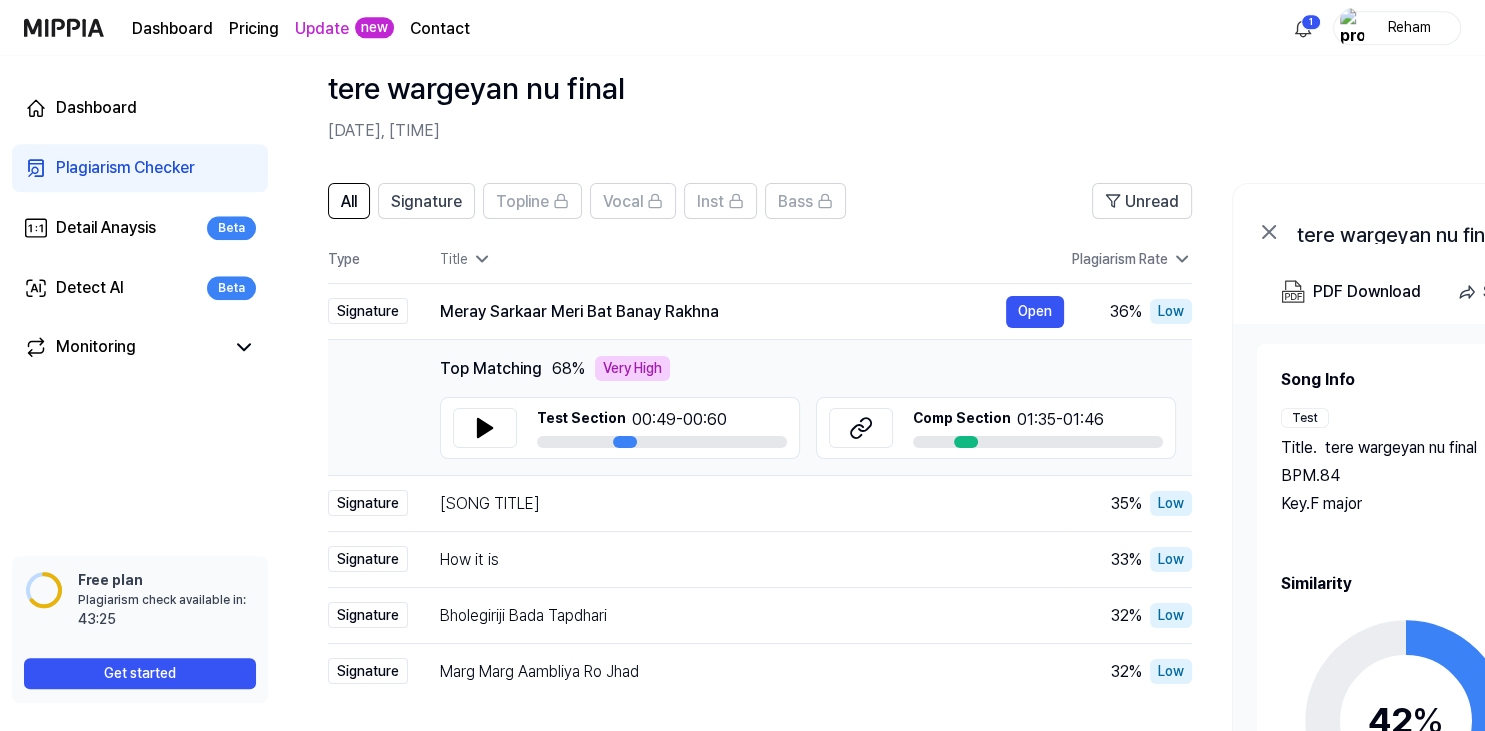 scroll, scrollTop: 105, scrollLeft: 0, axis: vertical 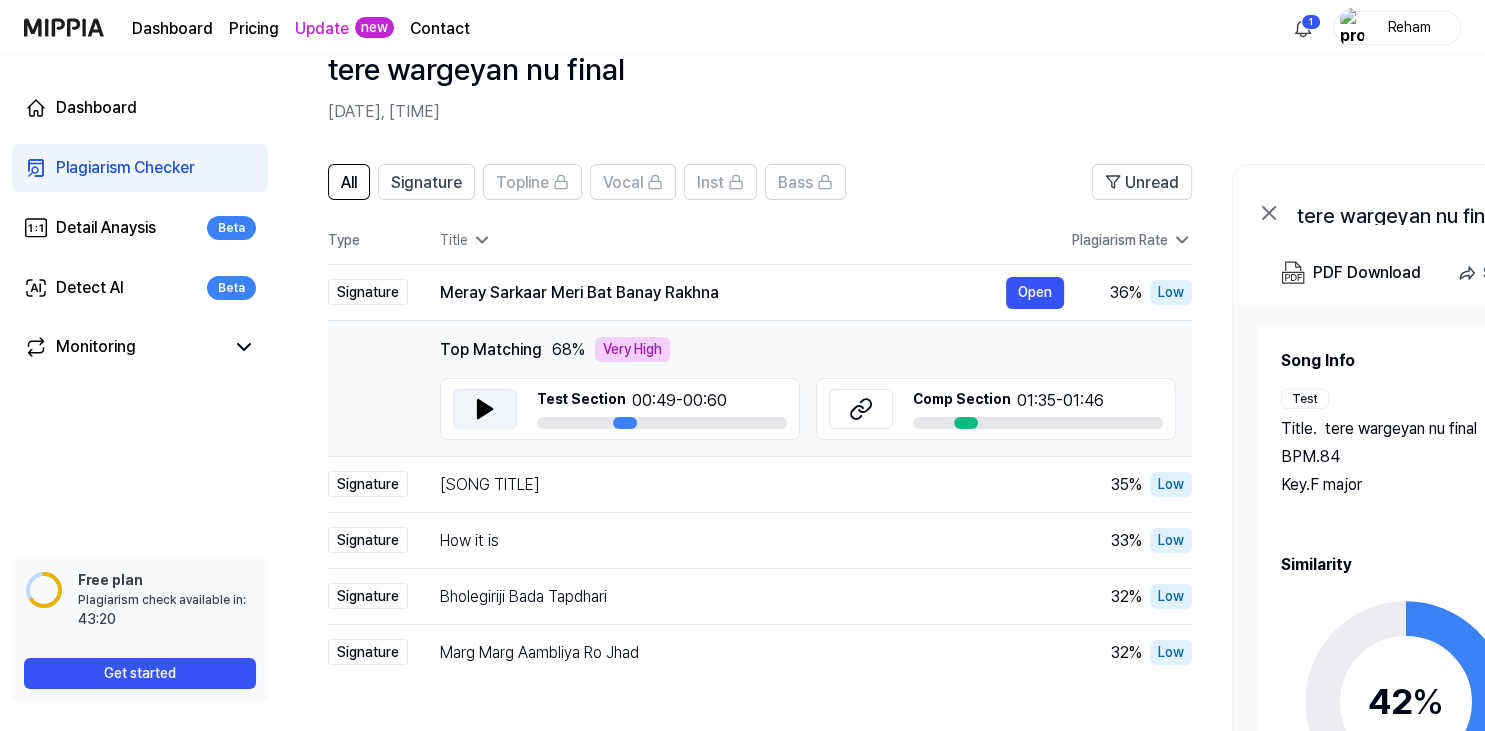 click at bounding box center [485, 409] 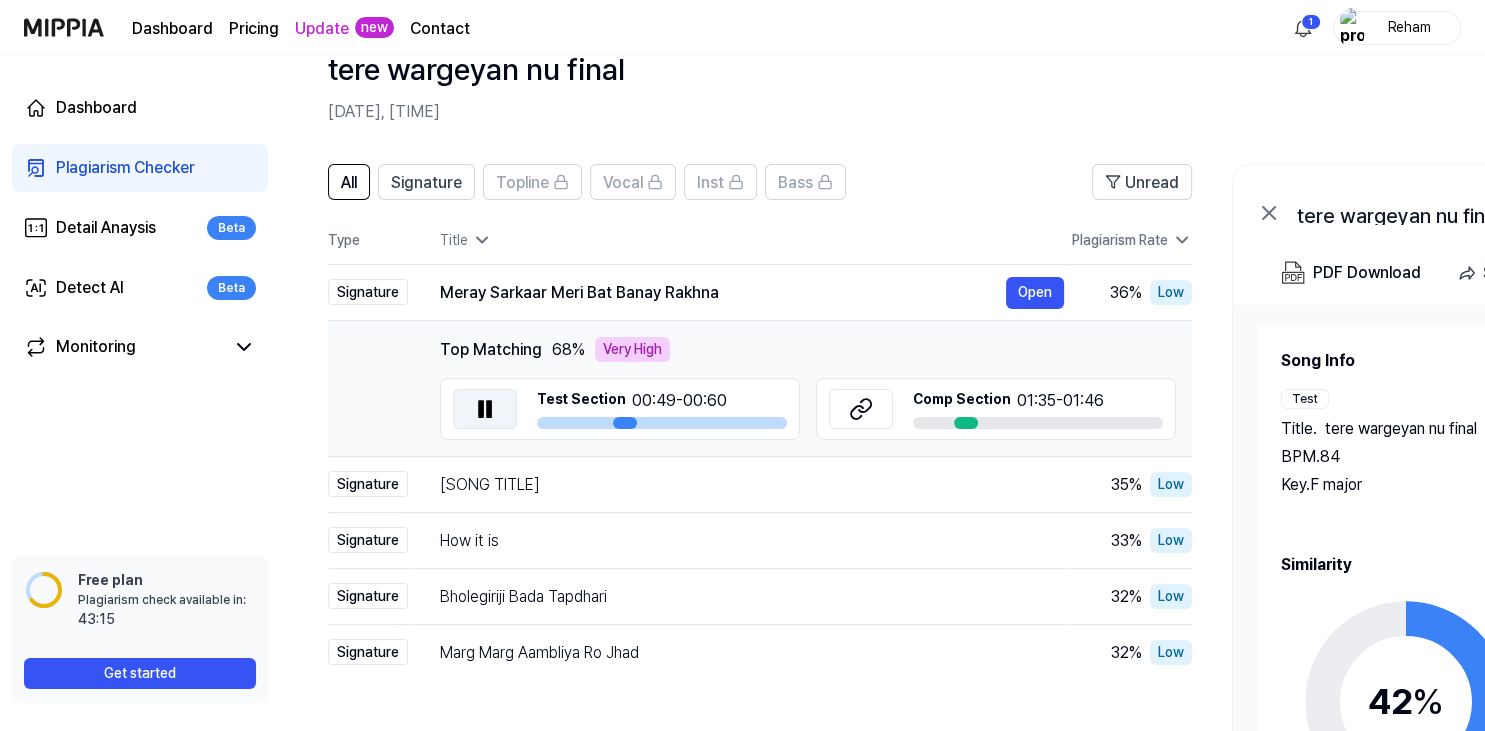 click at bounding box center (485, 409) 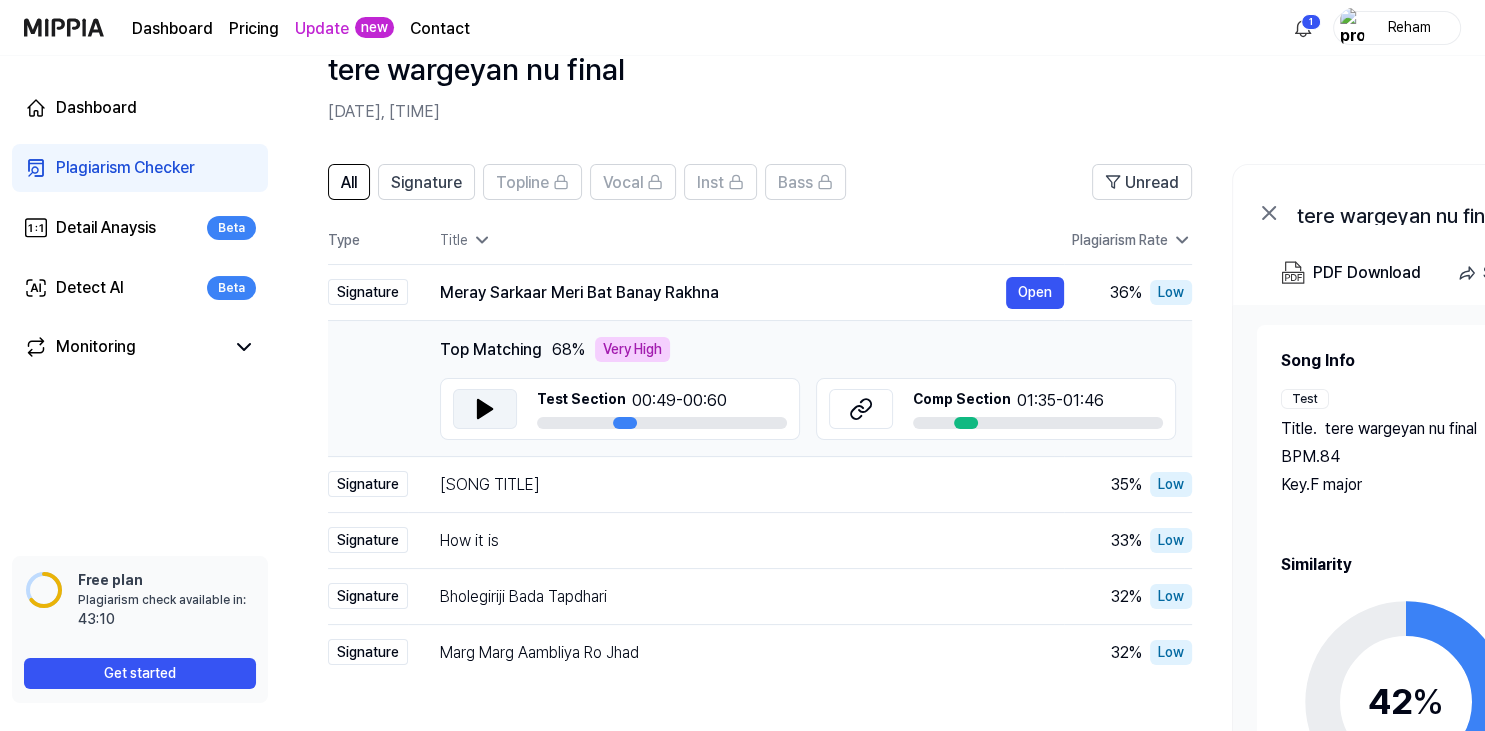 click at bounding box center (485, 409) 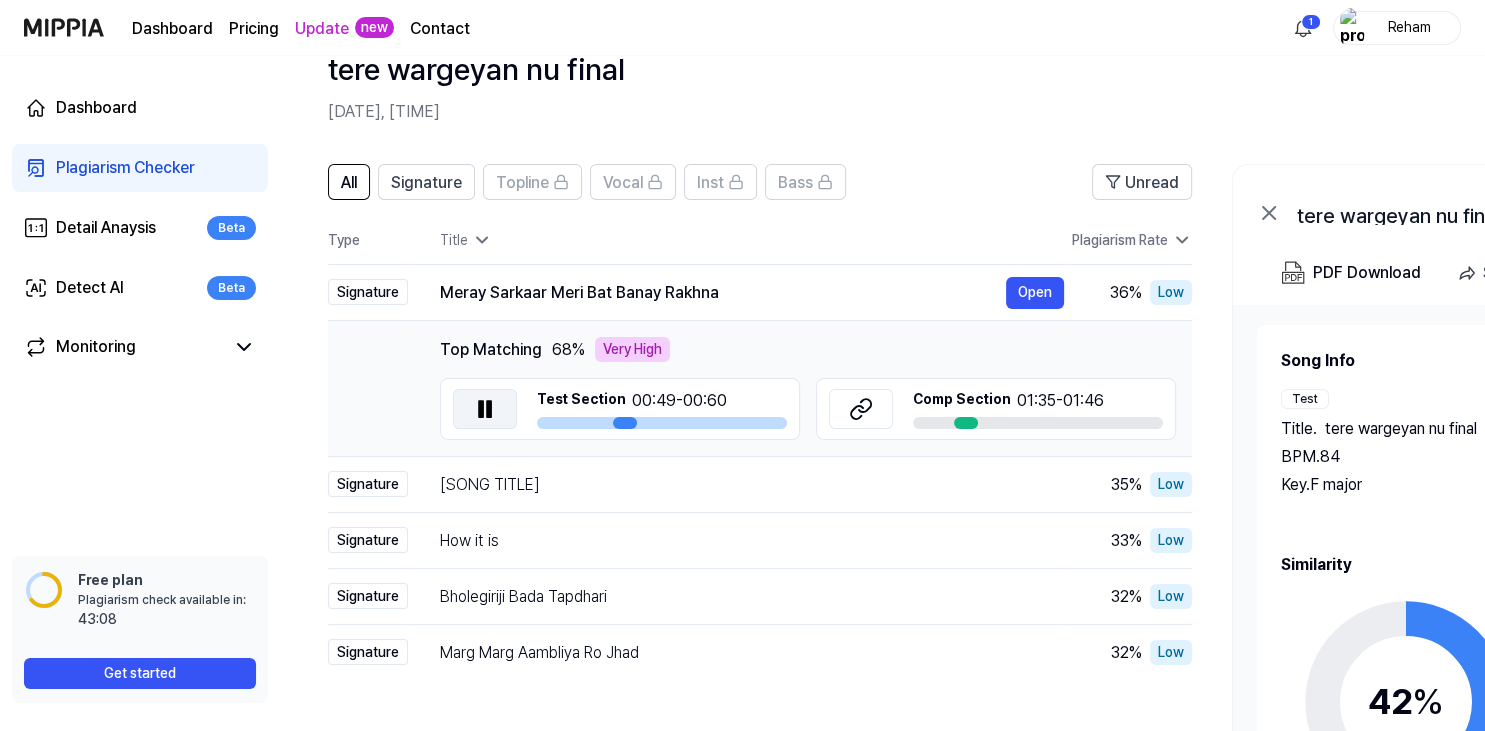 click at bounding box center [485, 409] 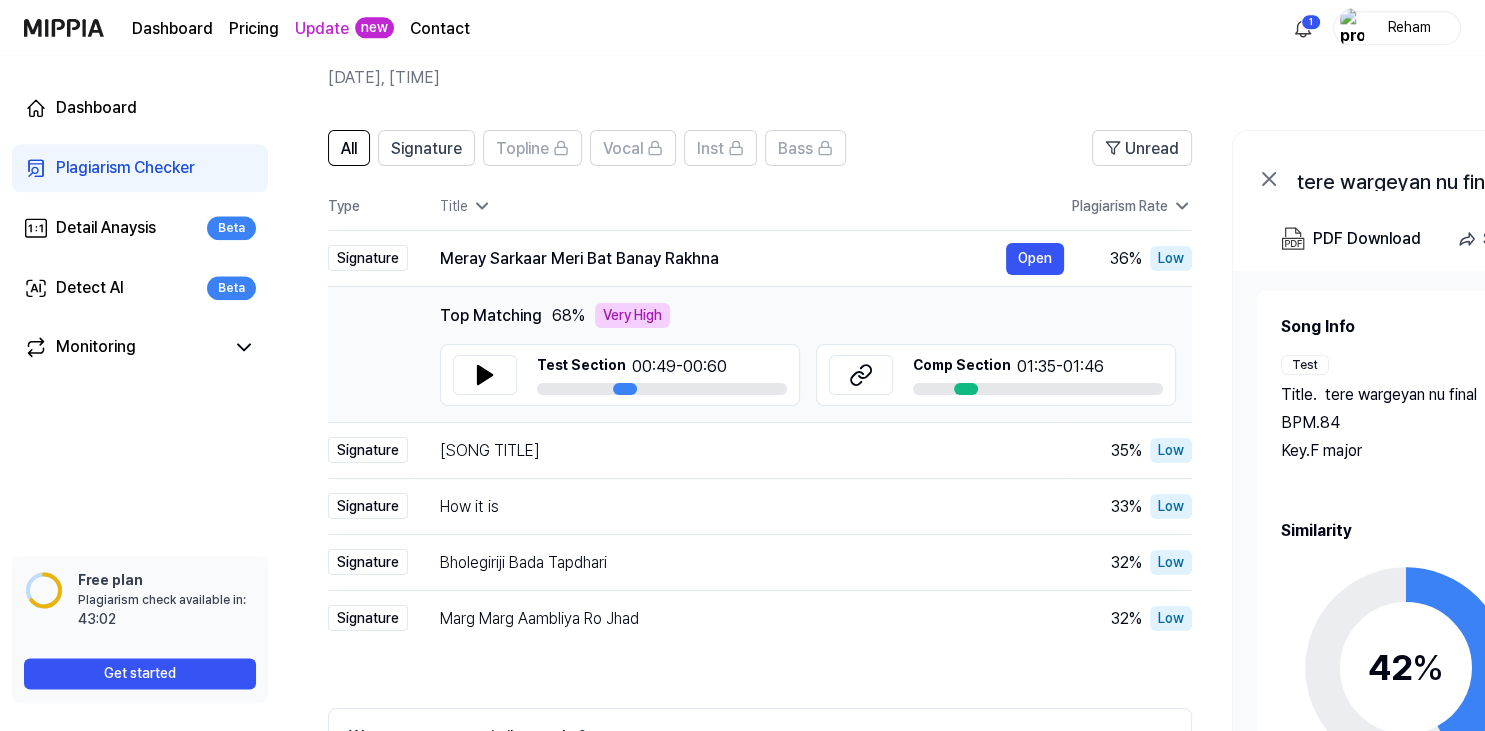 scroll, scrollTop: 211, scrollLeft: 0, axis: vertical 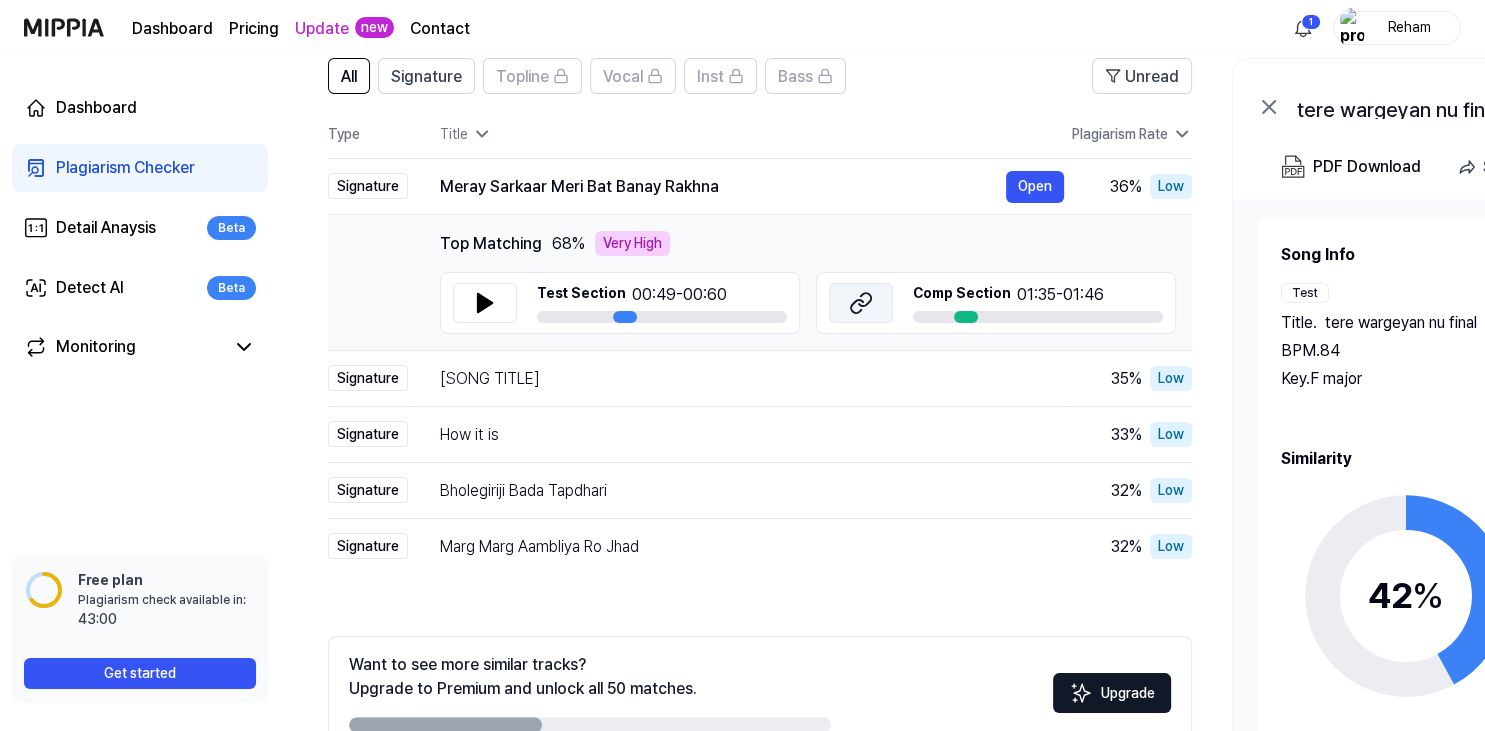 click at bounding box center [861, 303] 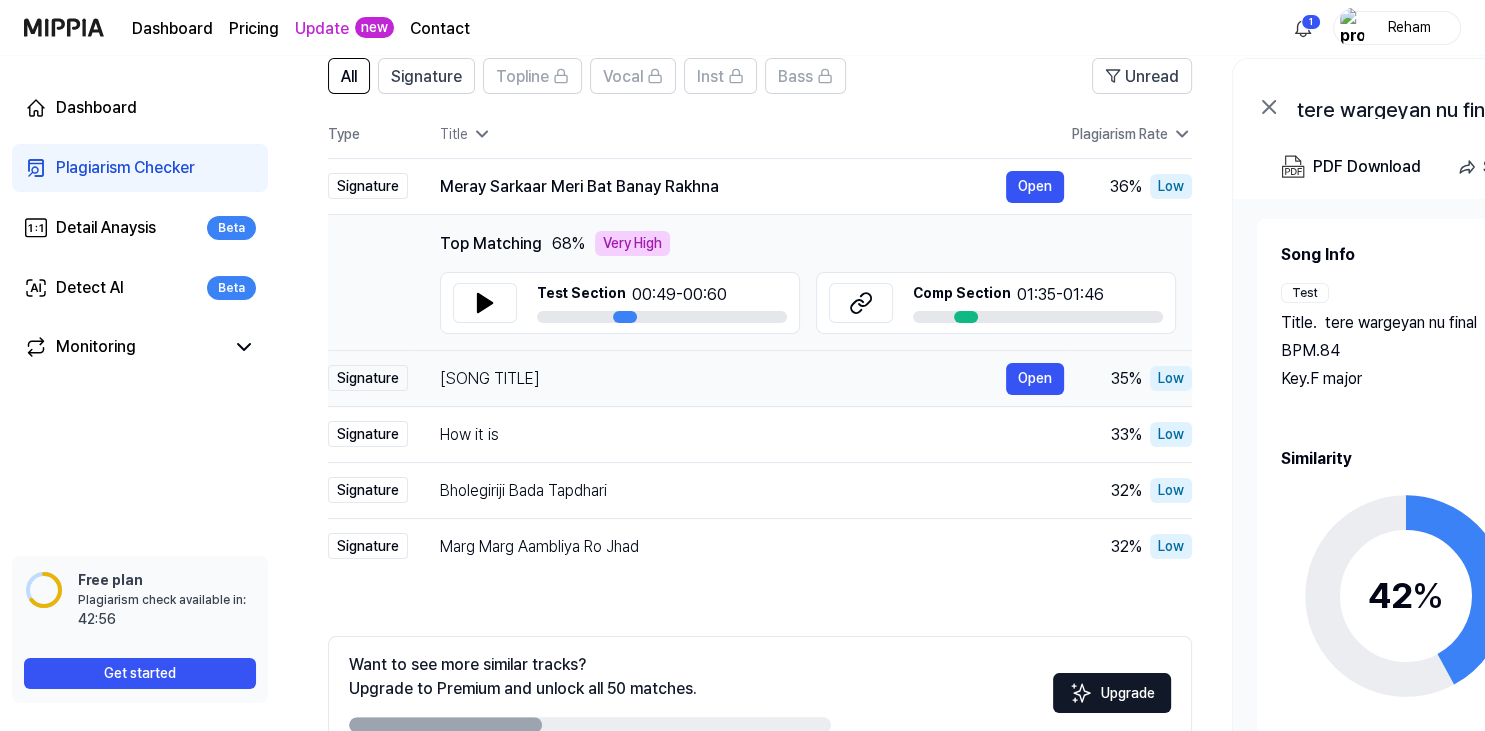 scroll, scrollTop: 0, scrollLeft: 1, axis: horizontal 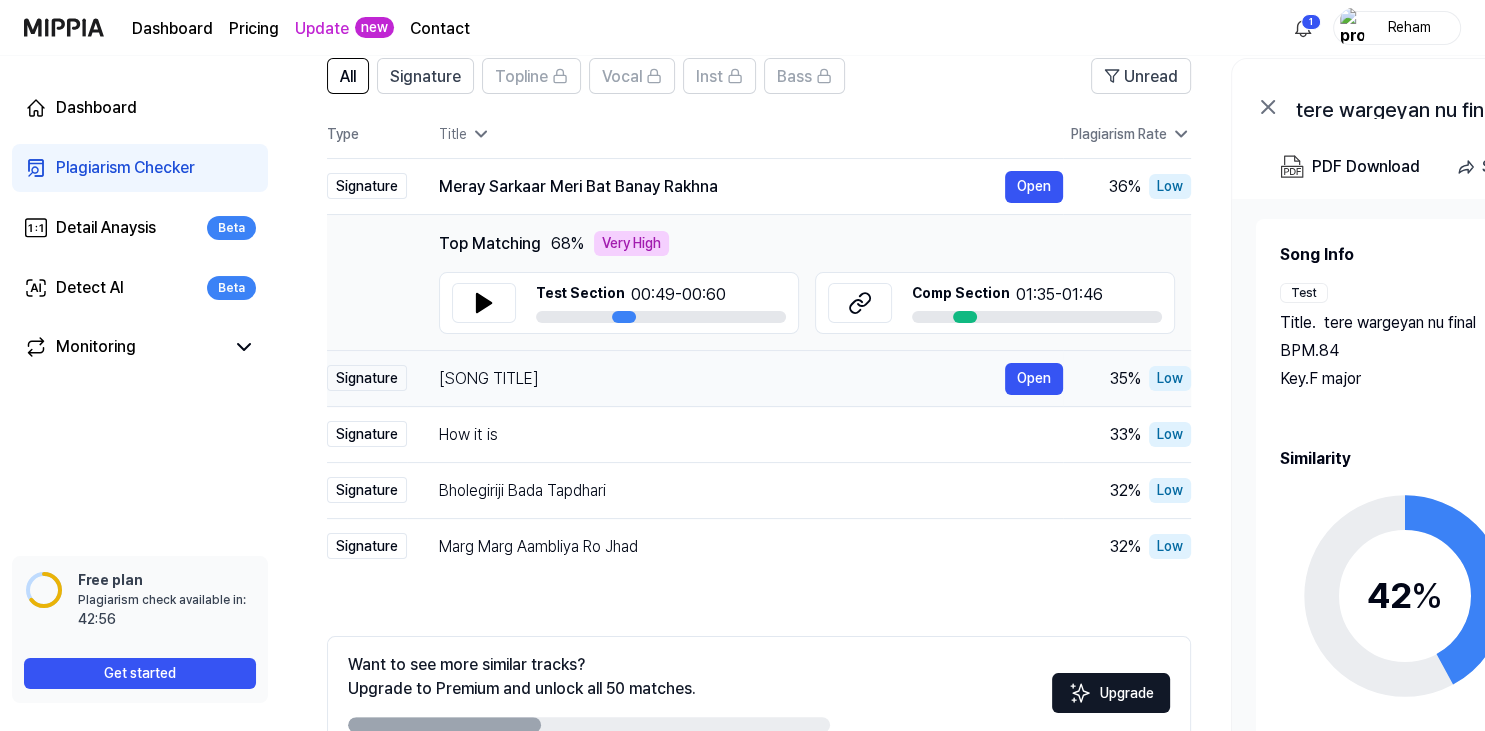 click on "[SONG TITLE]" at bounding box center [722, 379] 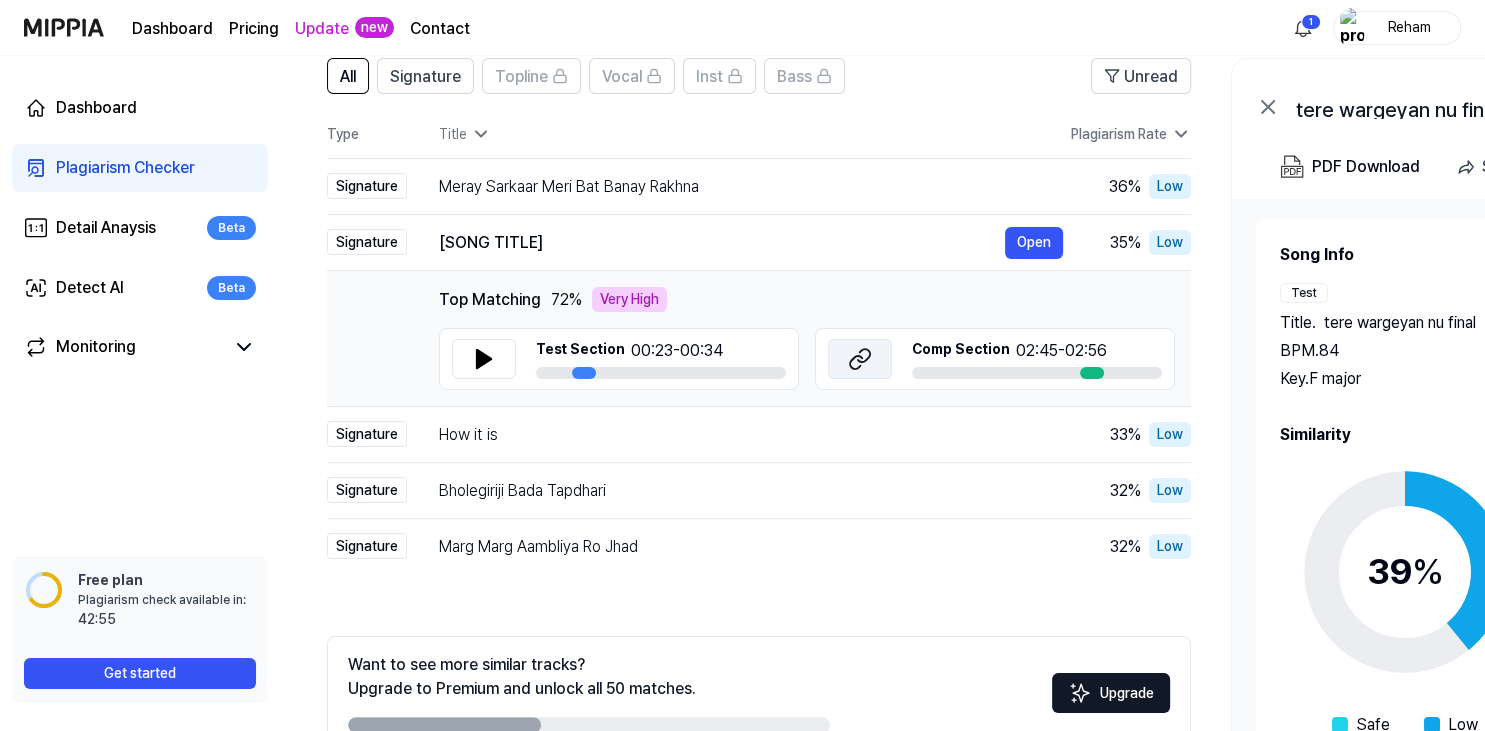 click at bounding box center [860, 359] 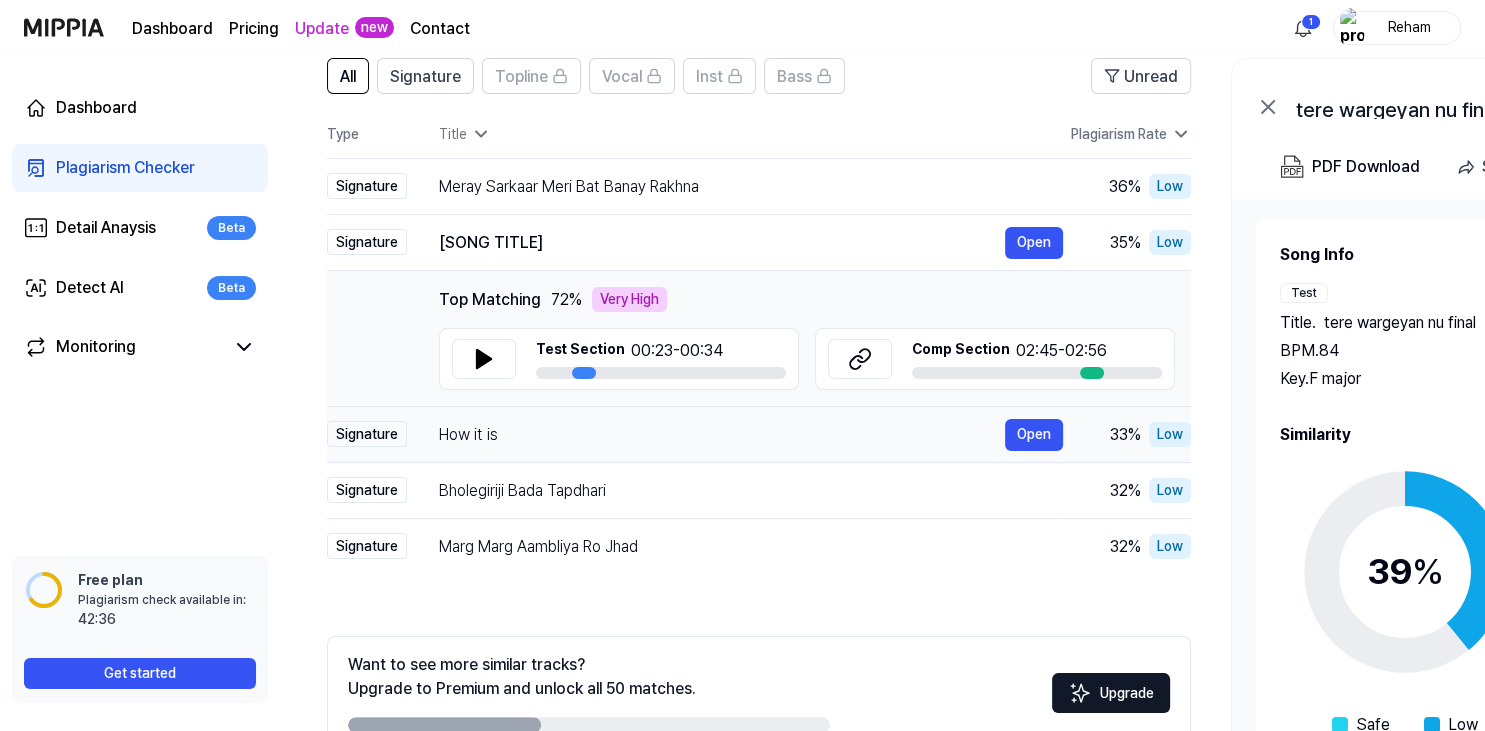 click on "How it is" at bounding box center (722, 435) 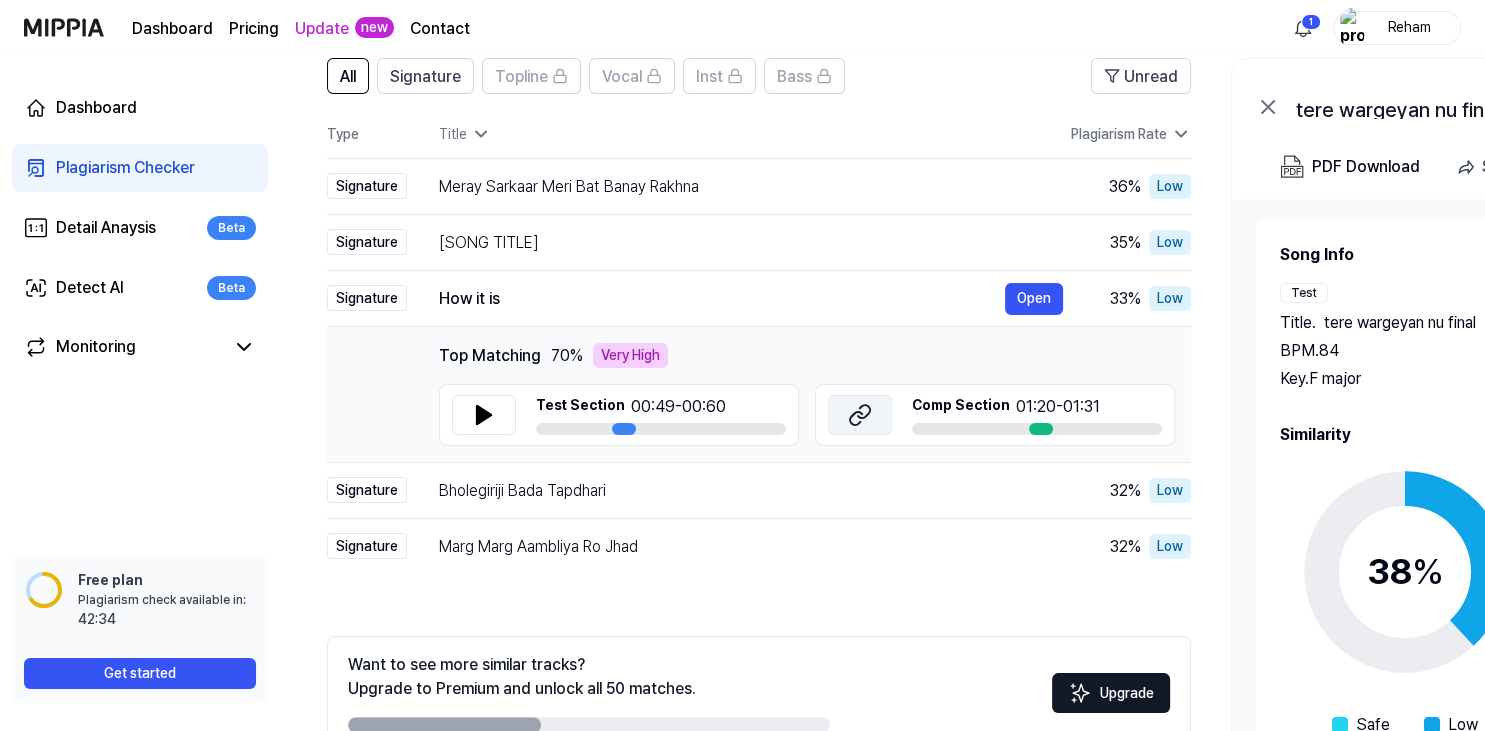 click at bounding box center [860, 415] 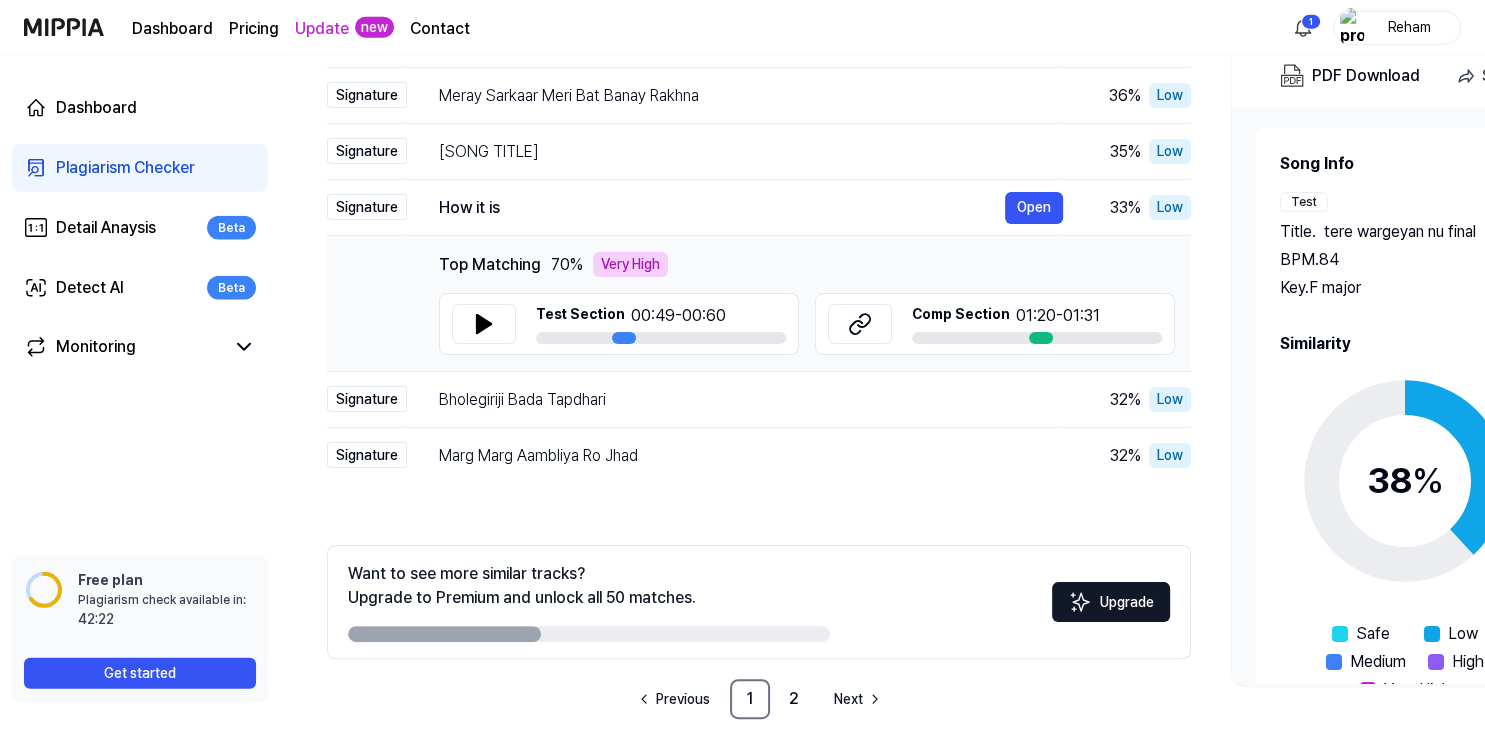 scroll, scrollTop: 316, scrollLeft: 0, axis: vertical 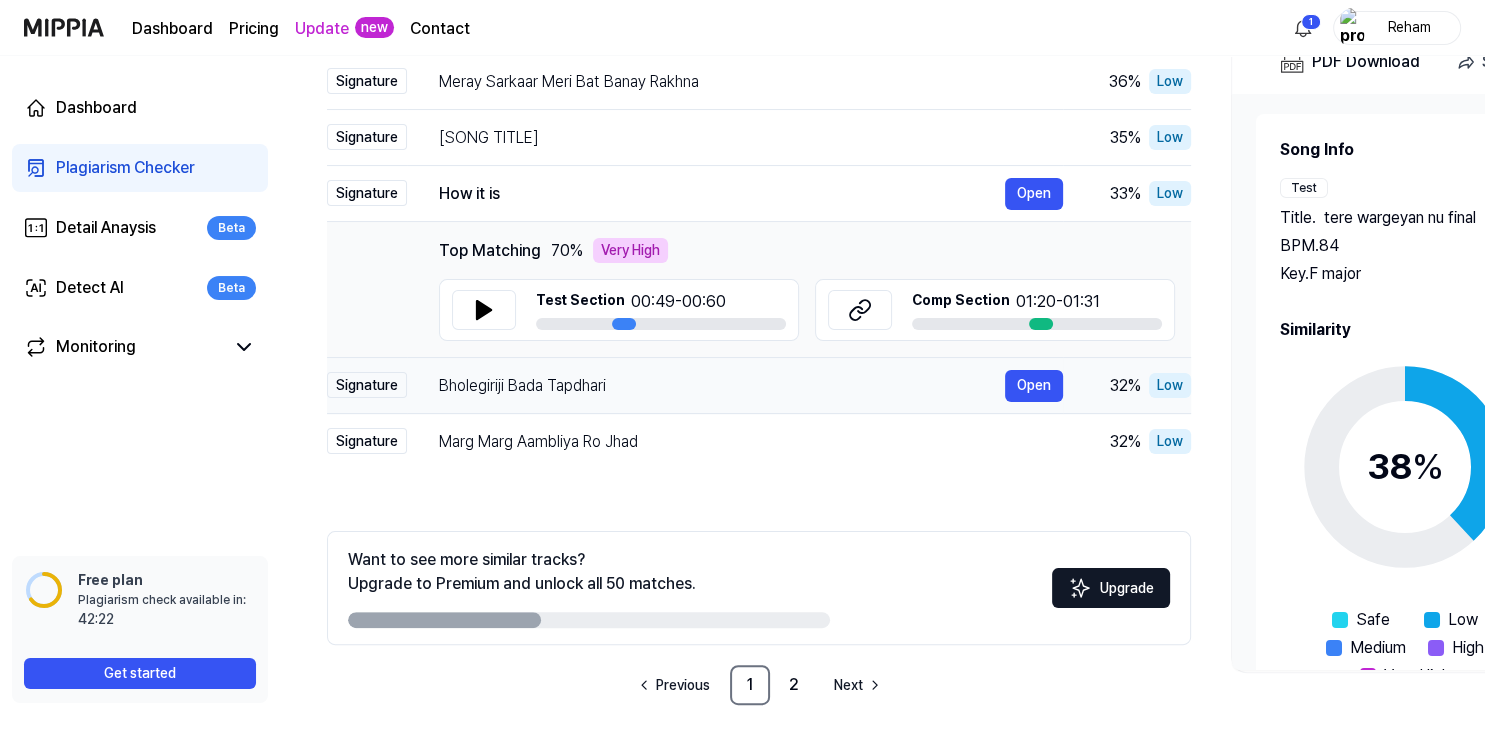 click on "[NAME] Open" at bounding box center (735, 386) 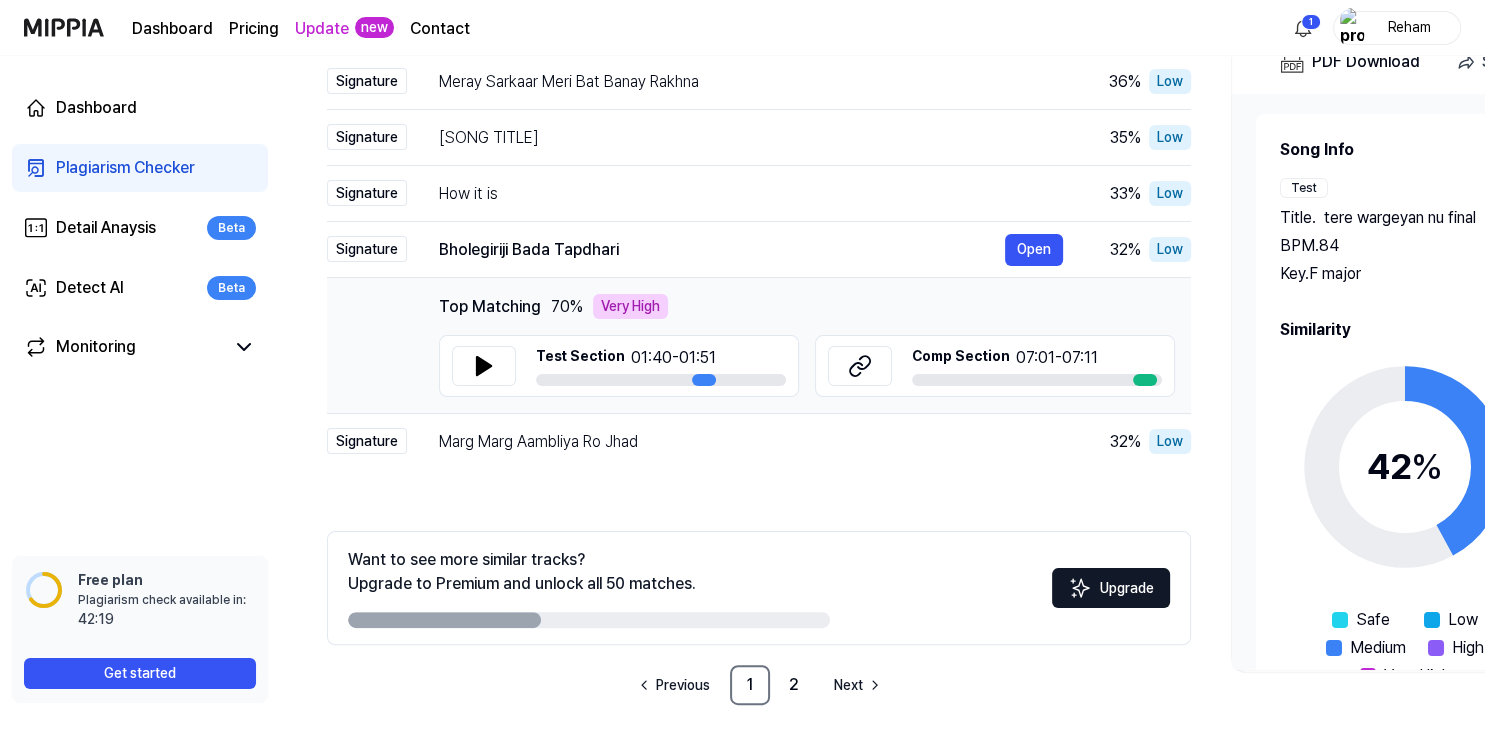 click on "Comp Section 07:01 - 07:11" at bounding box center (995, 366) 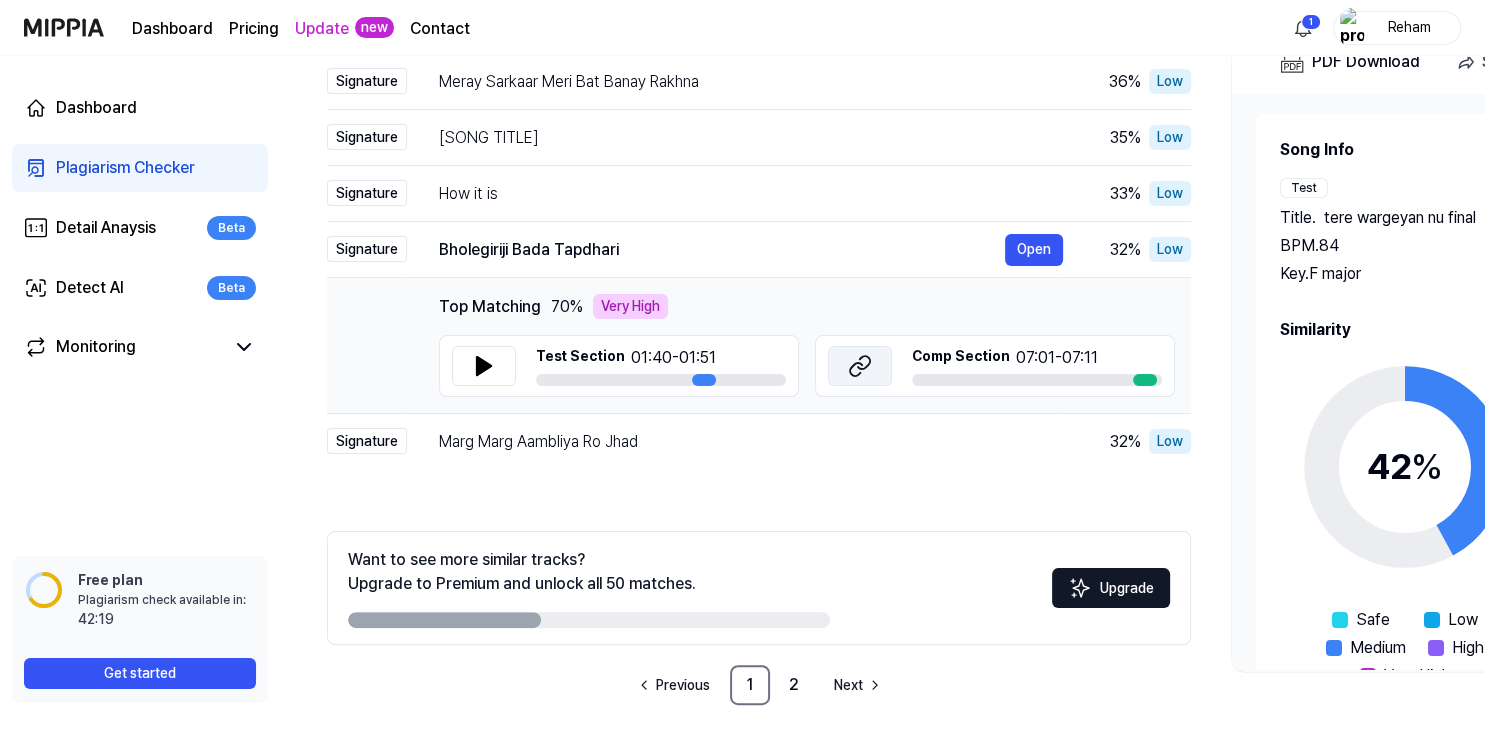 click at bounding box center [860, 366] 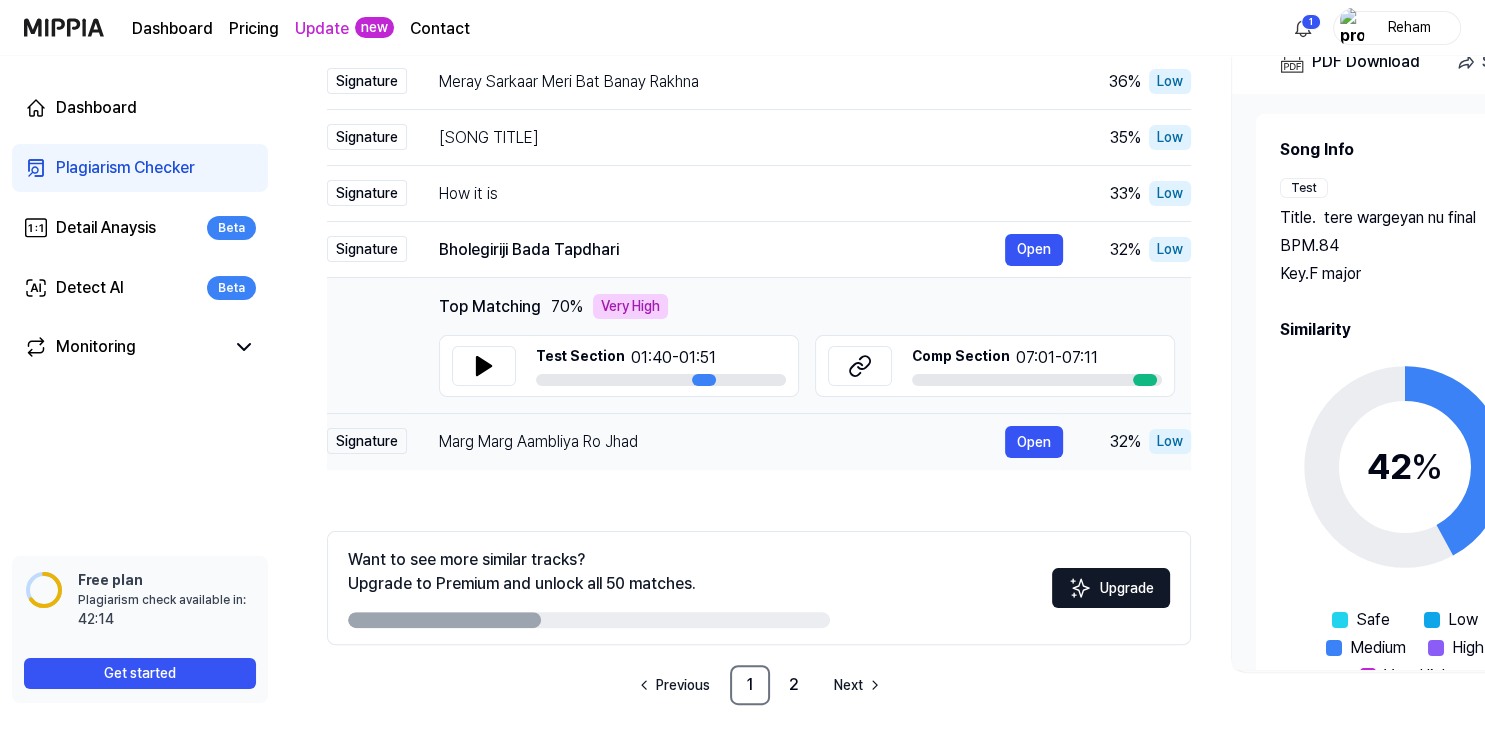 click on "Marg Marg Aambliya Ro Jhad" at bounding box center [722, 442] 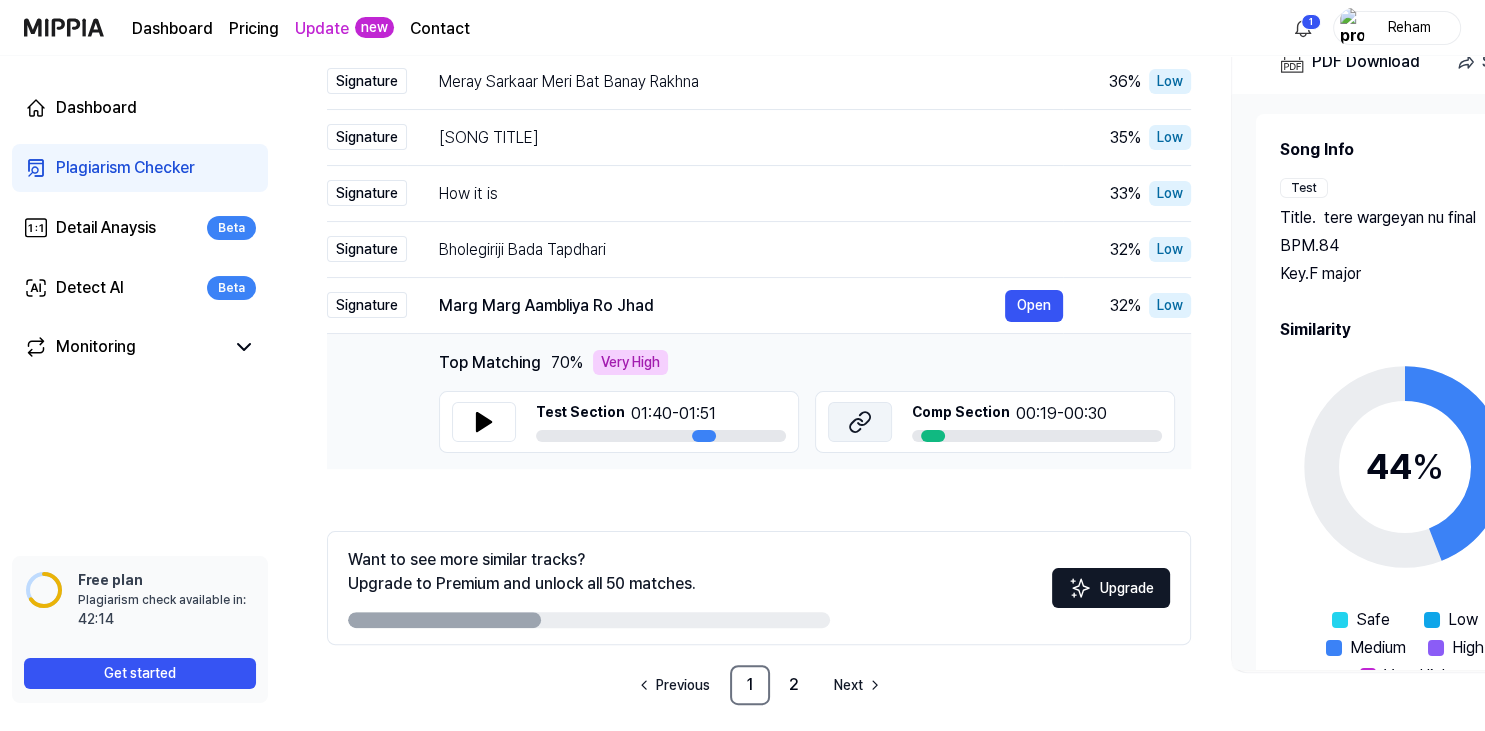 click at bounding box center (860, 422) 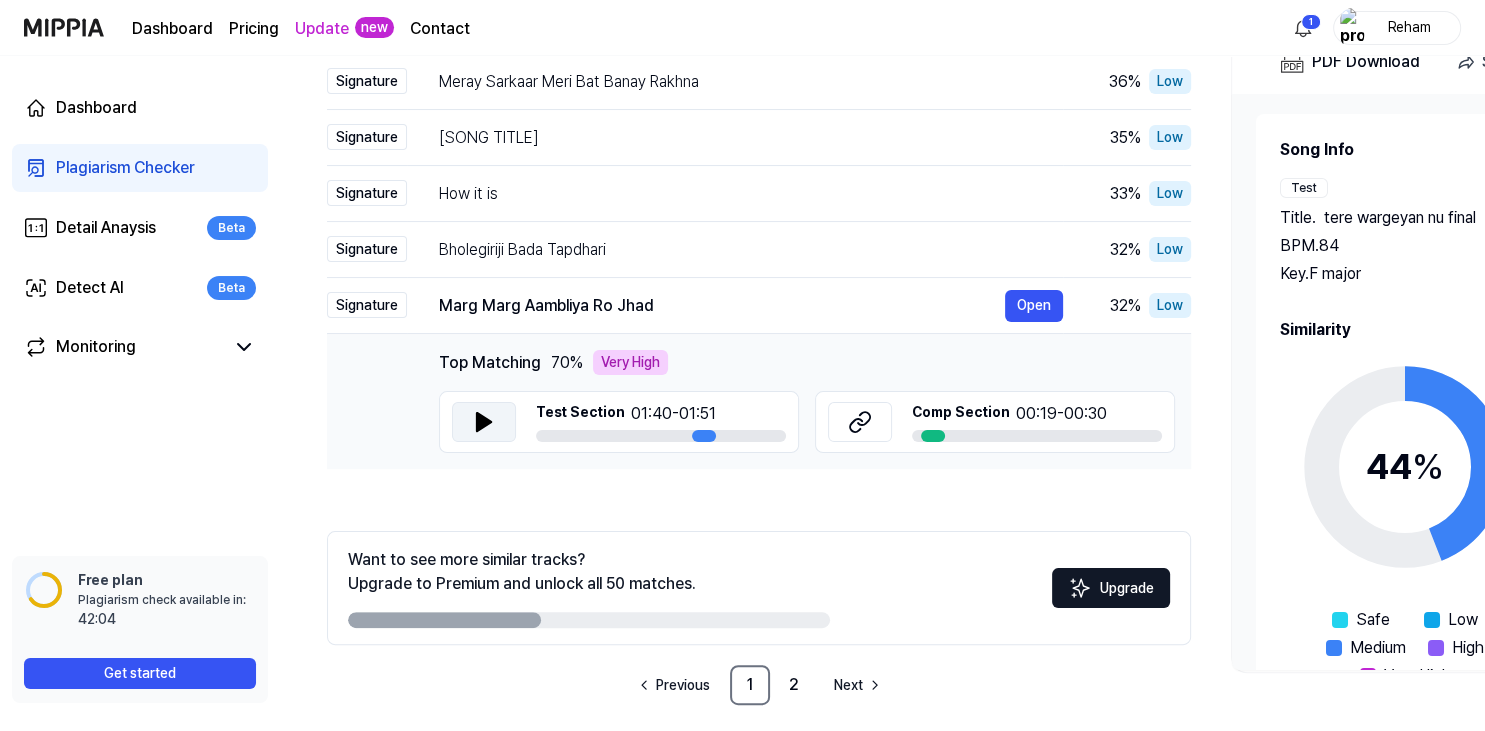 click 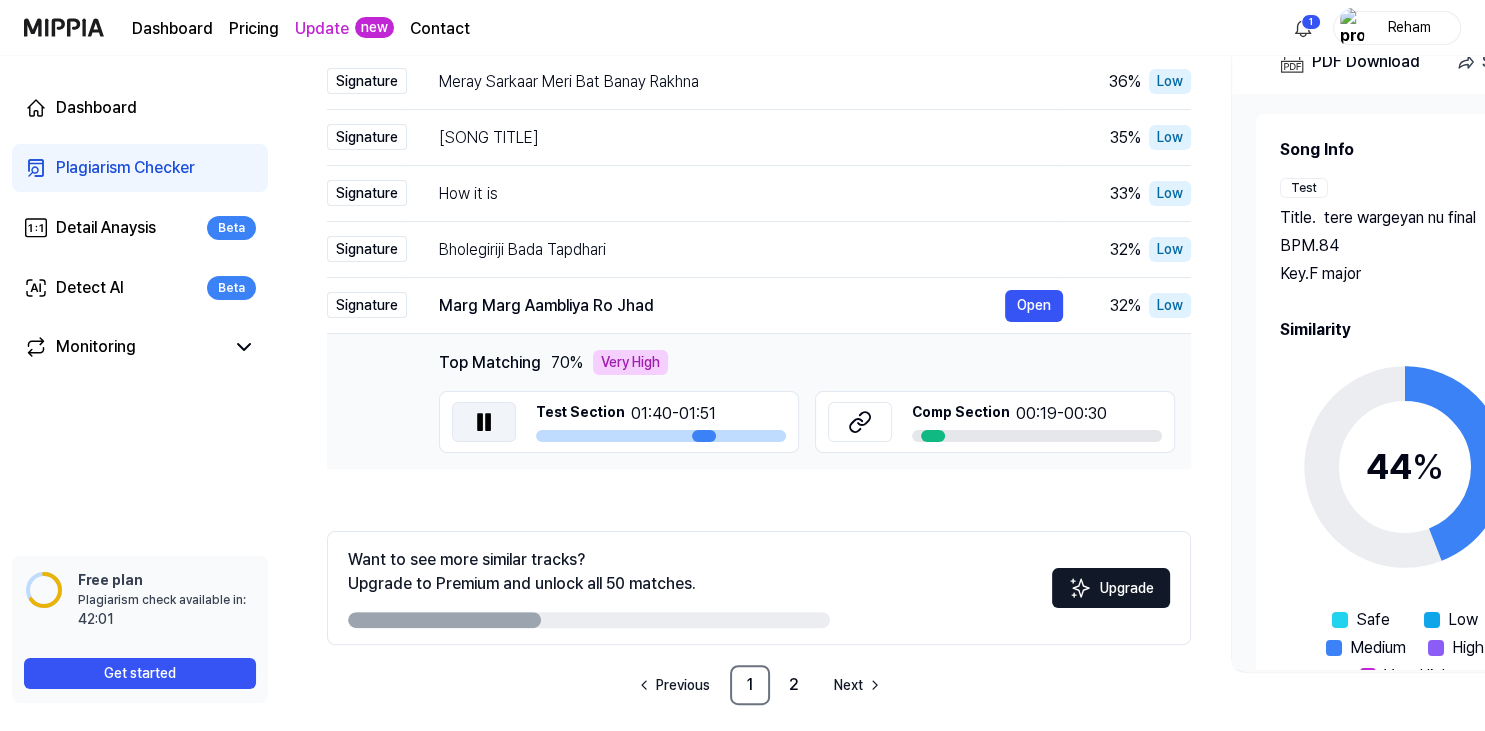 click at bounding box center [484, 422] 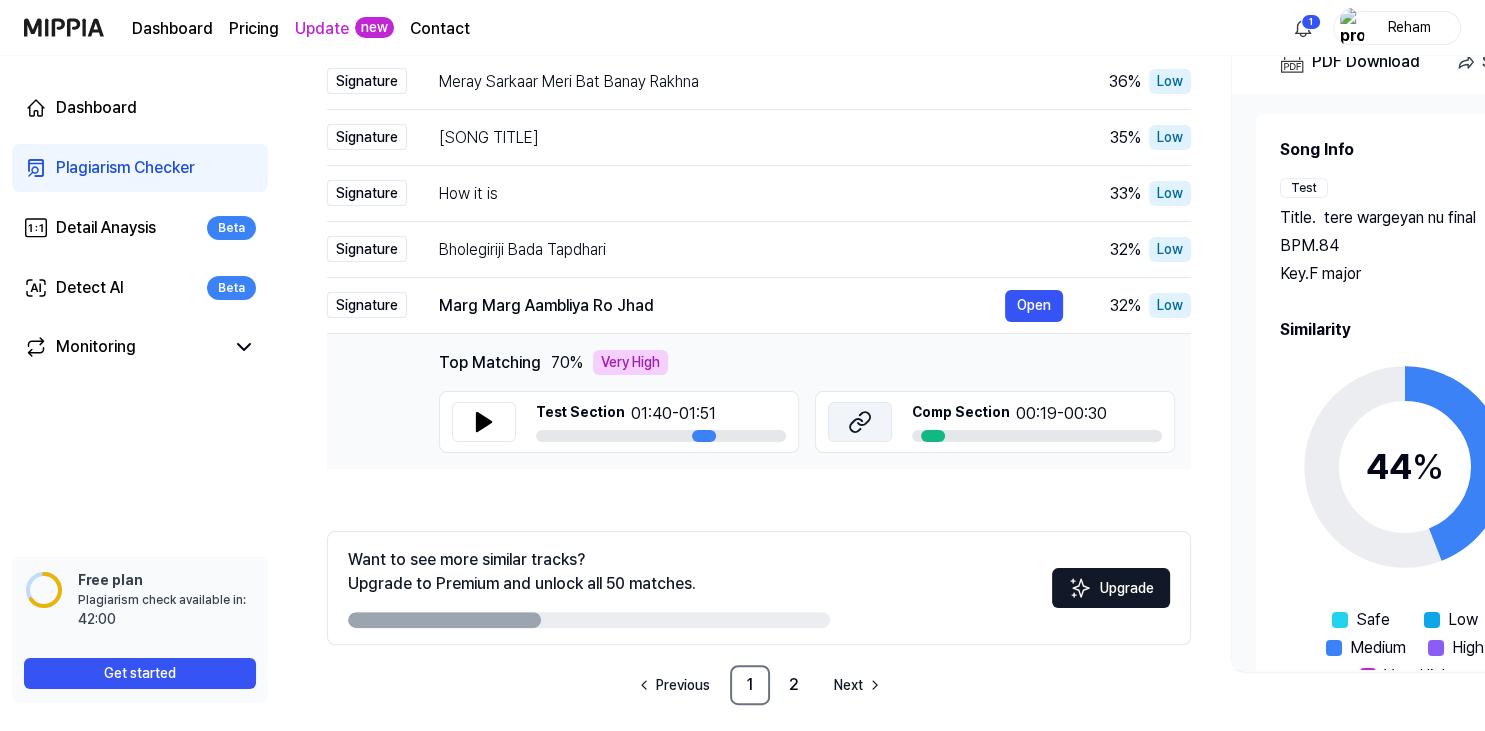click at bounding box center (860, 422) 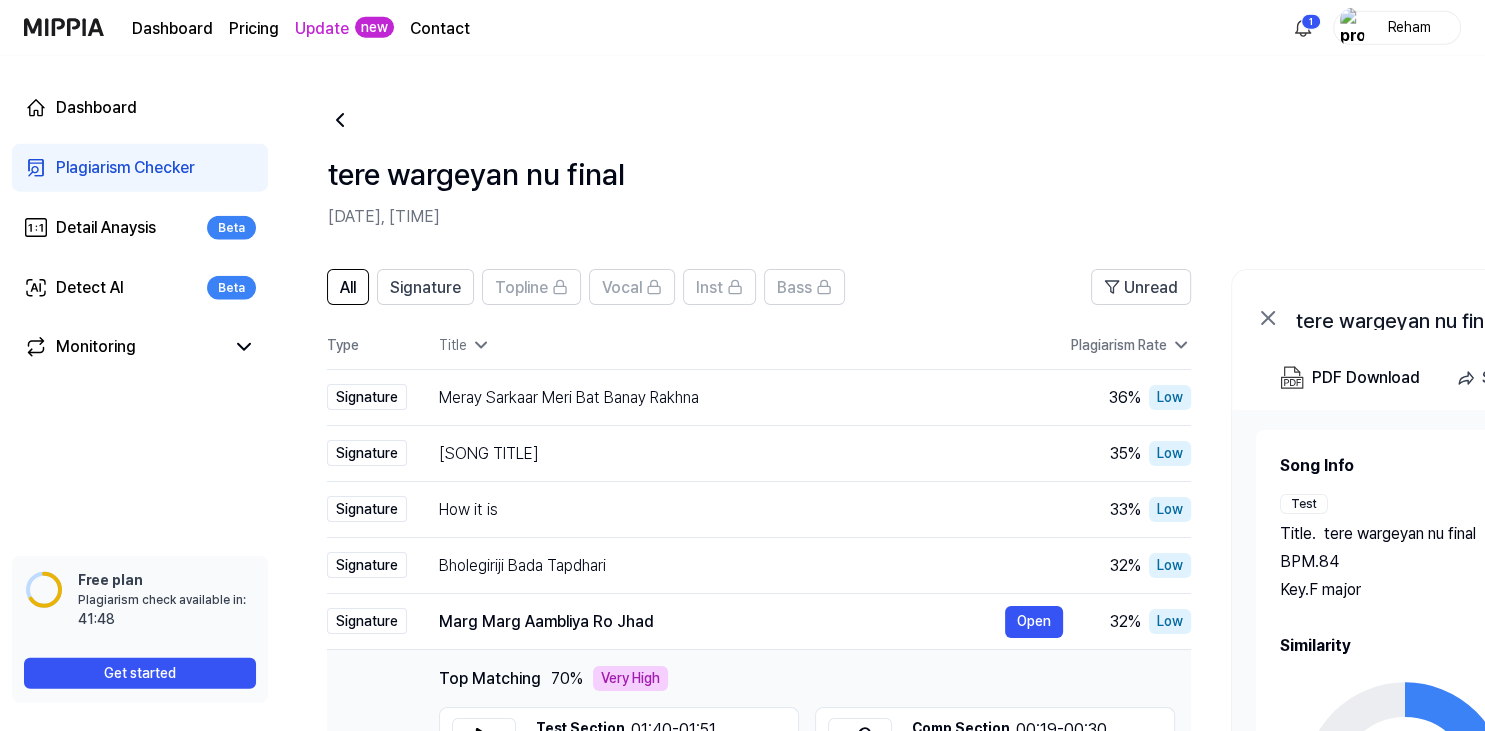 scroll, scrollTop: 0, scrollLeft: 0, axis: both 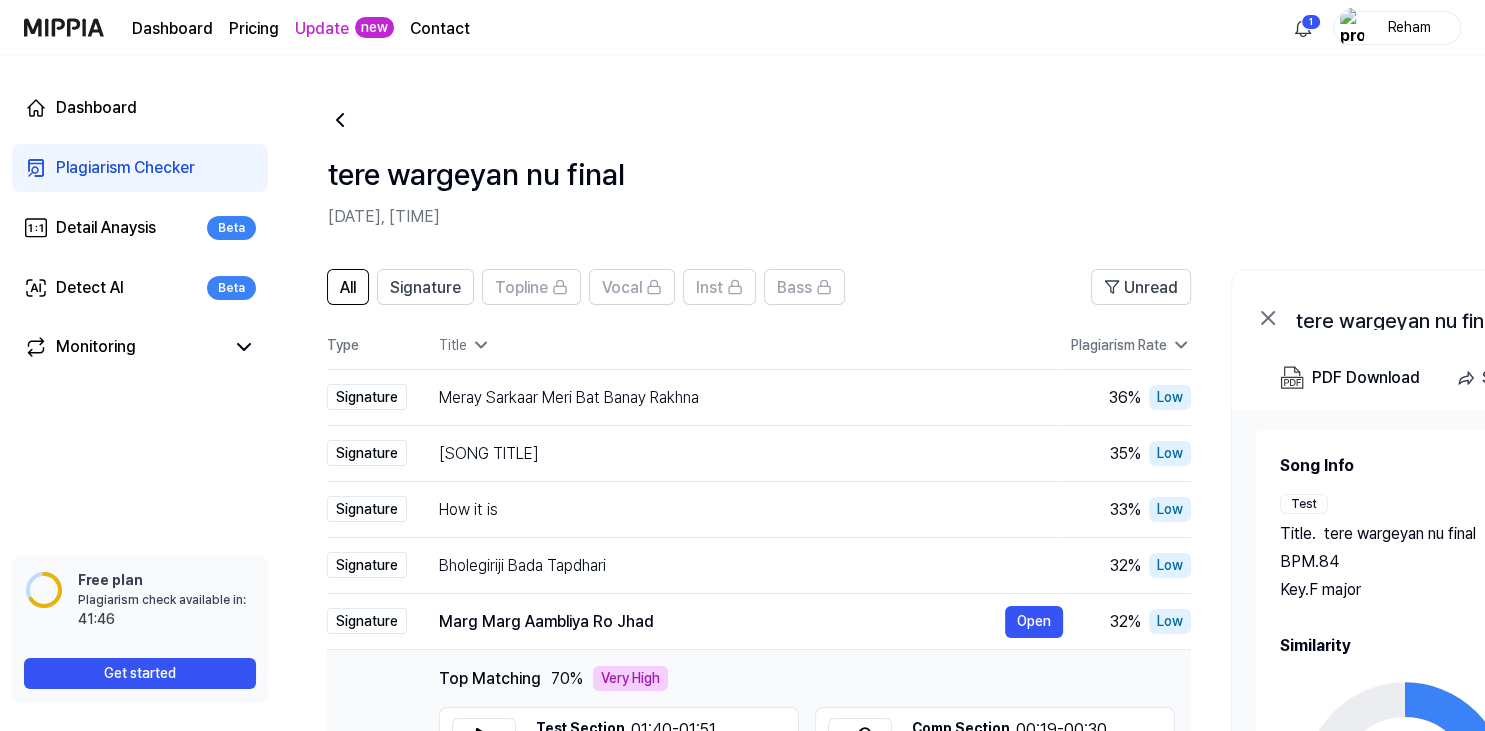 click 